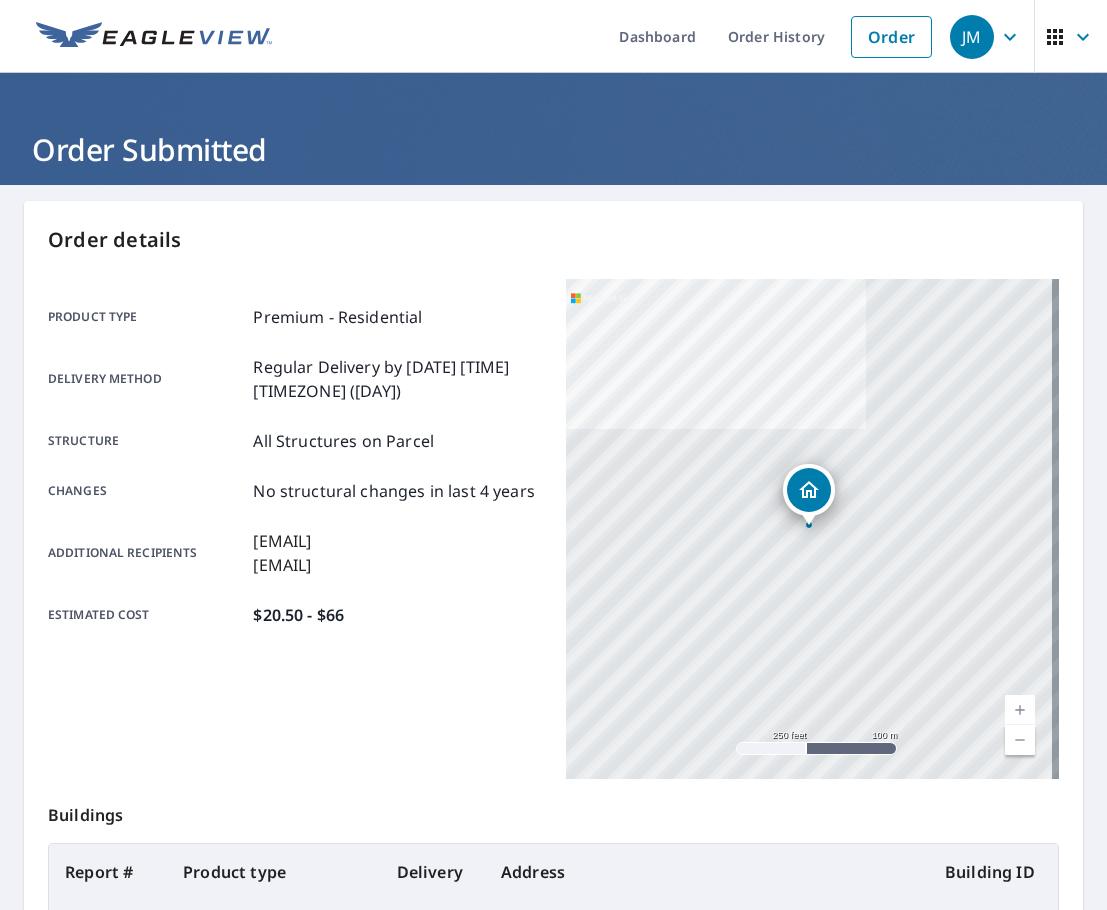 scroll, scrollTop: 0, scrollLeft: 0, axis: both 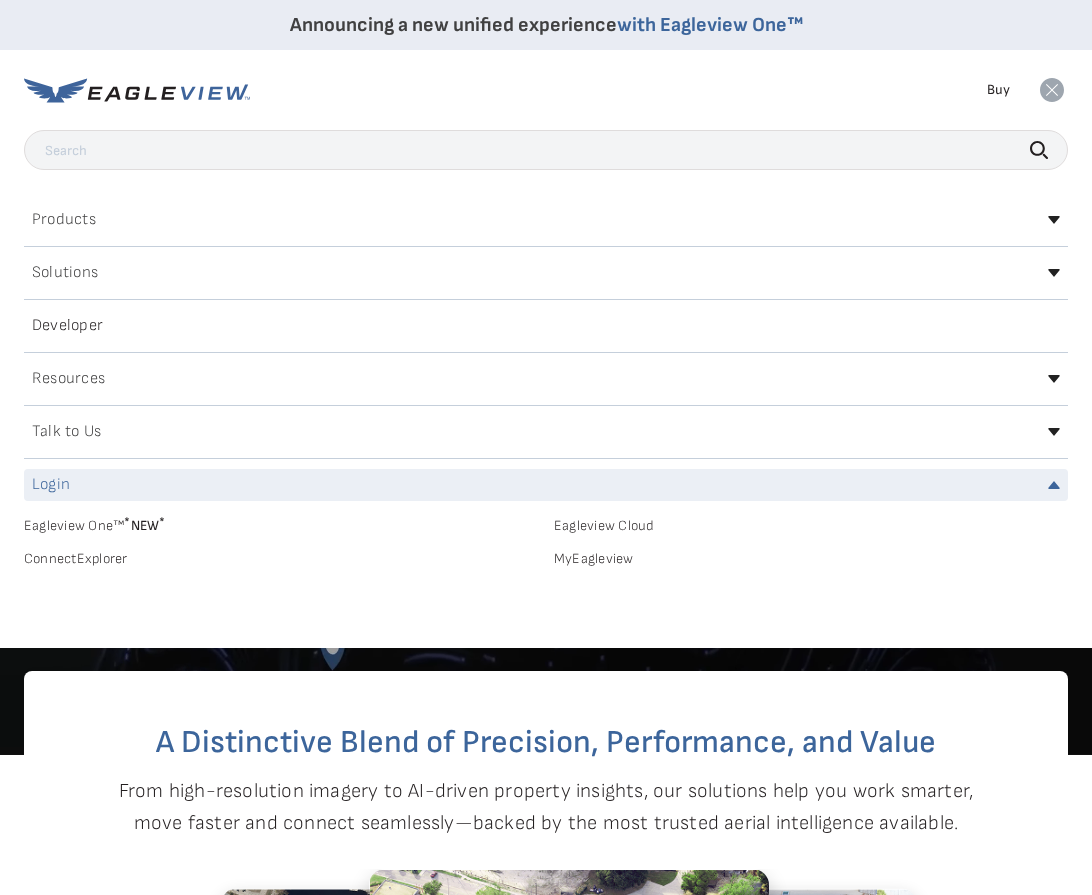 click on "Eagleview One™  * NEW *" at bounding box center (281, 522) 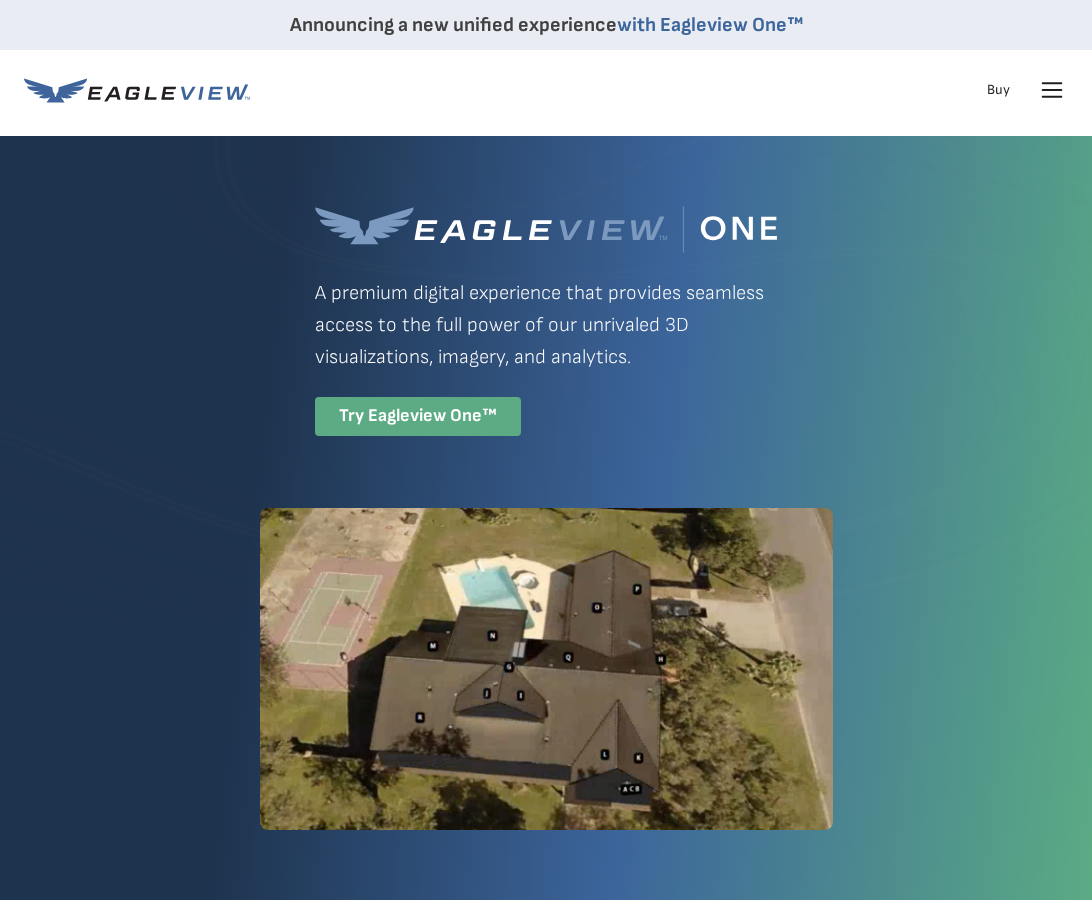 scroll, scrollTop: 0, scrollLeft: 0, axis: both 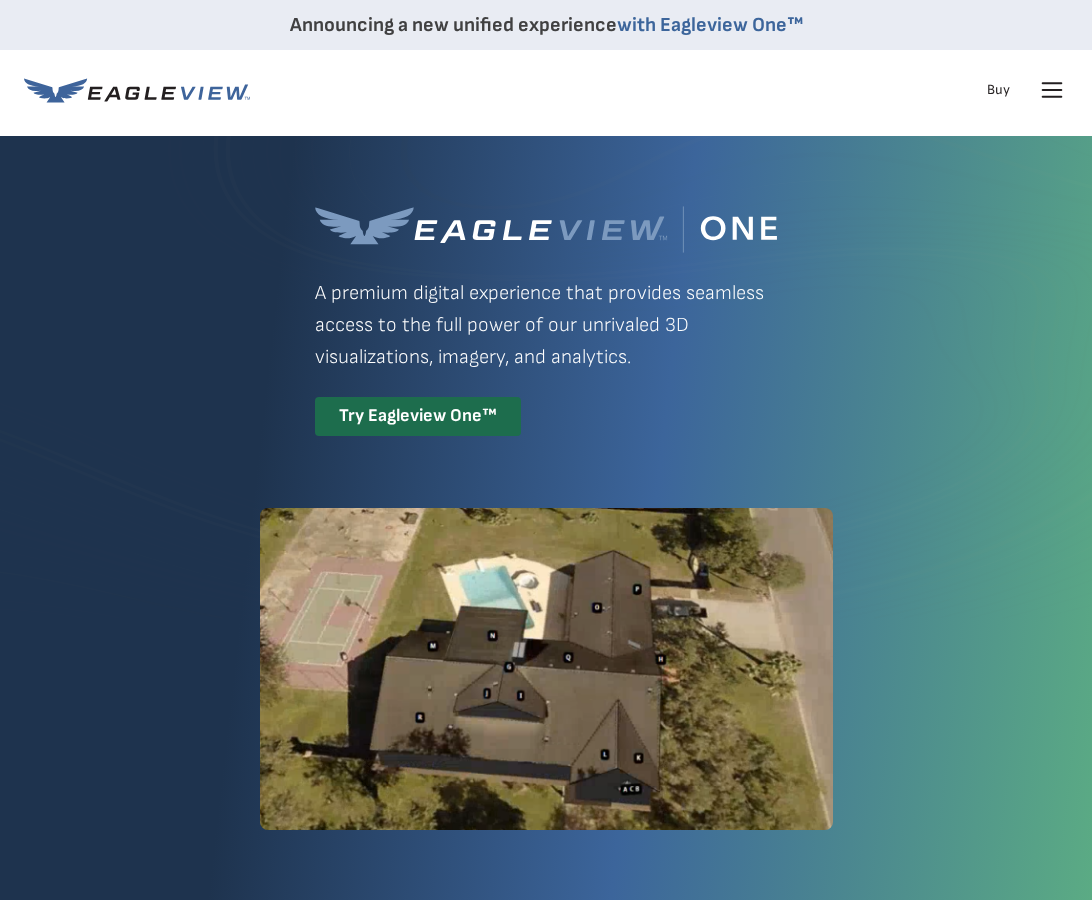 click 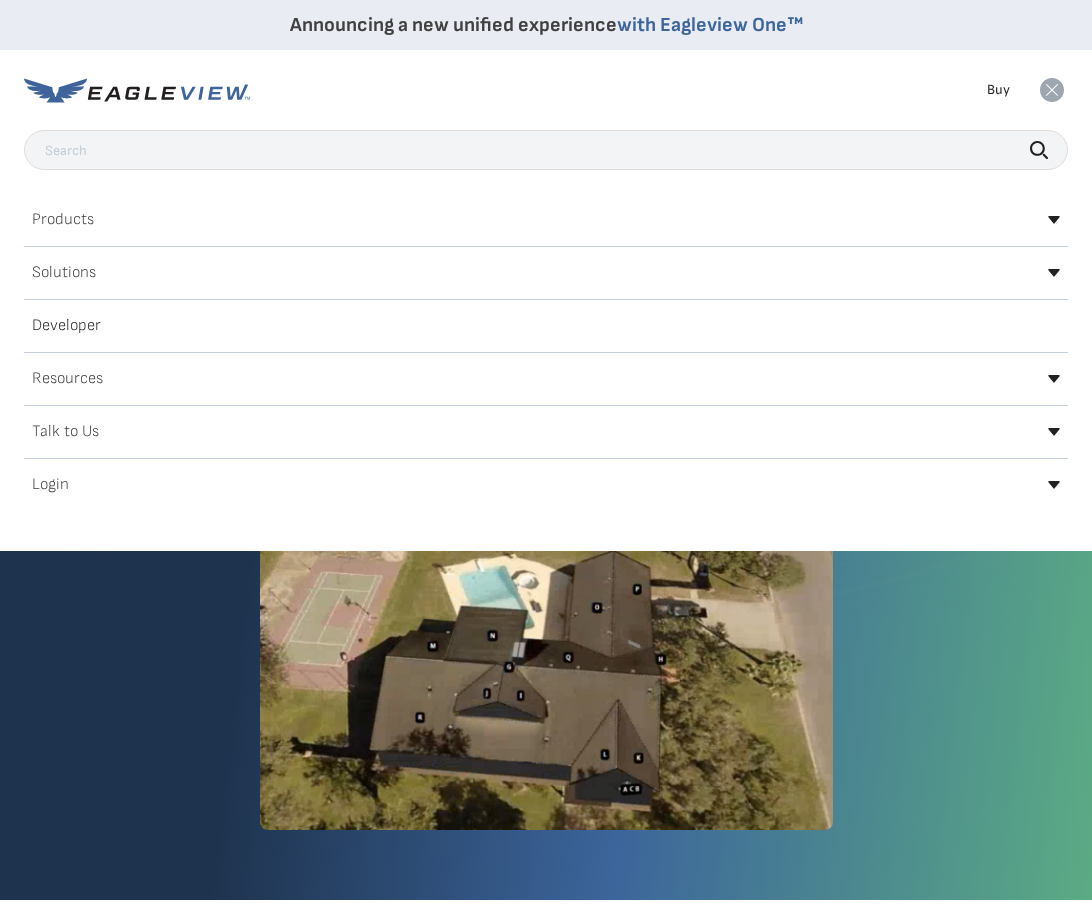 click on "Login" at bounding box center [546, 485] 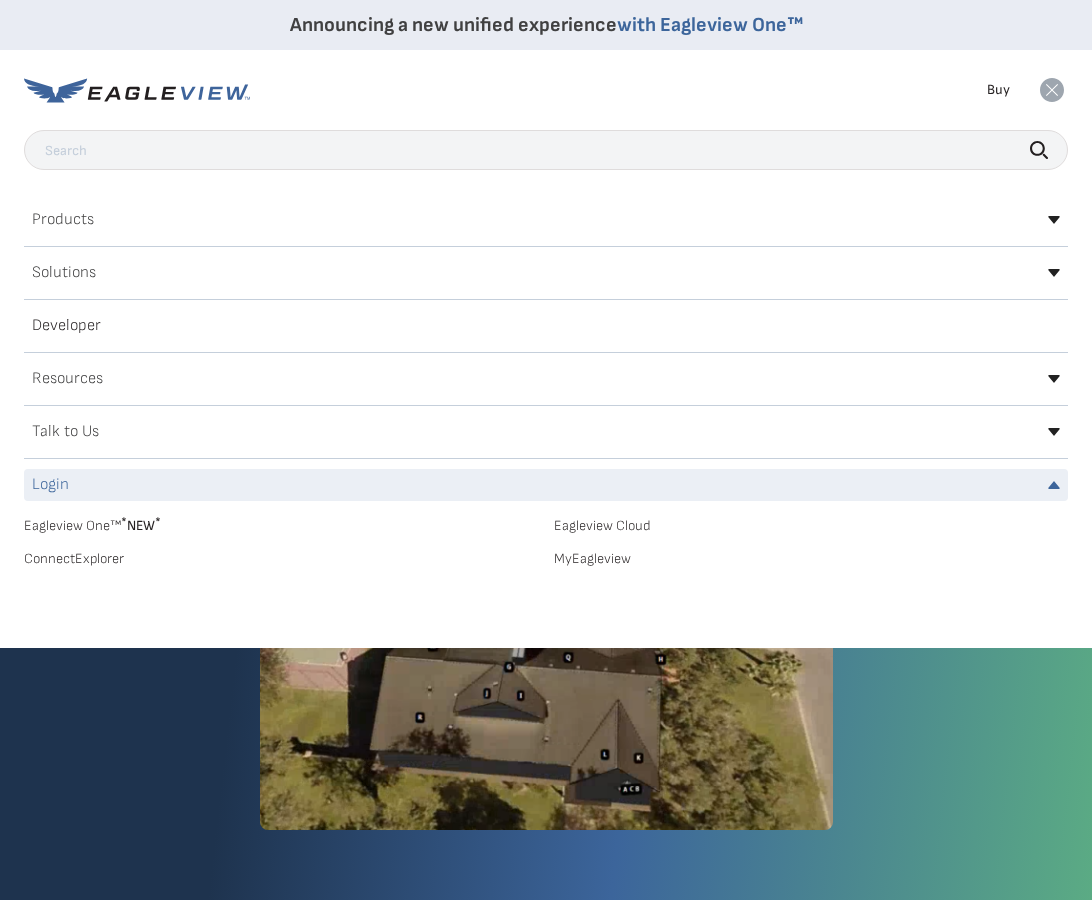 click on "MyEagleview" at bounding box center [811, 559] 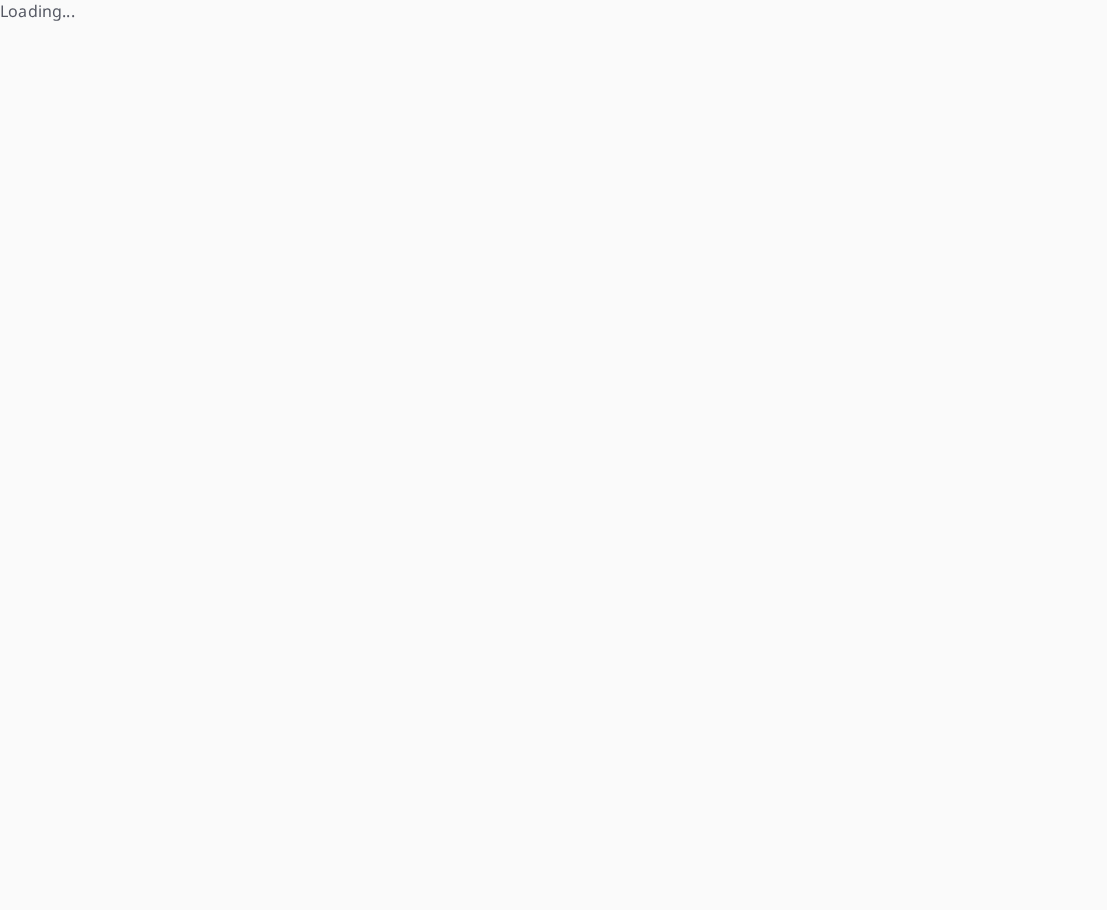 scroll, scrollTop: 0, scrollLeft: 0, axis: both 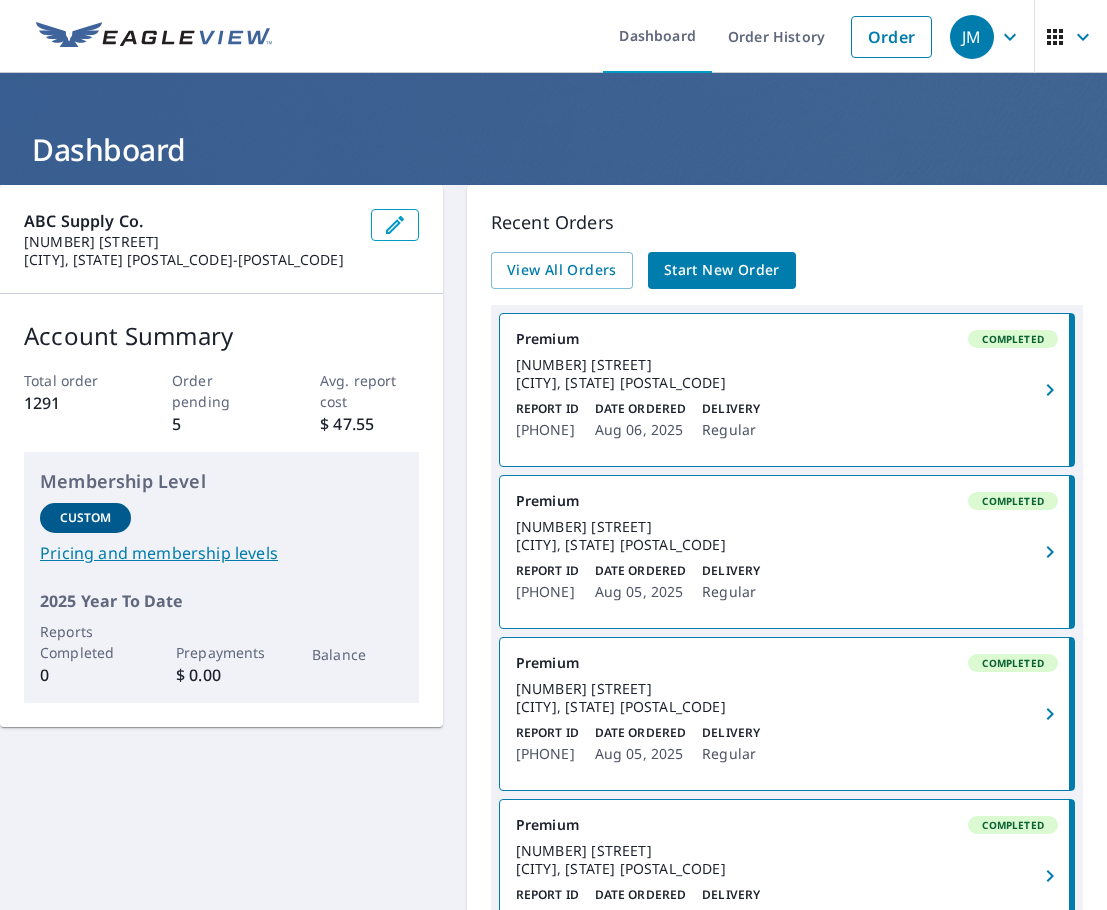click on "[NUMBER] [STREET]
[CITY], [STATE] [POSTAL_CODE]" at bounding box center (787, 374) 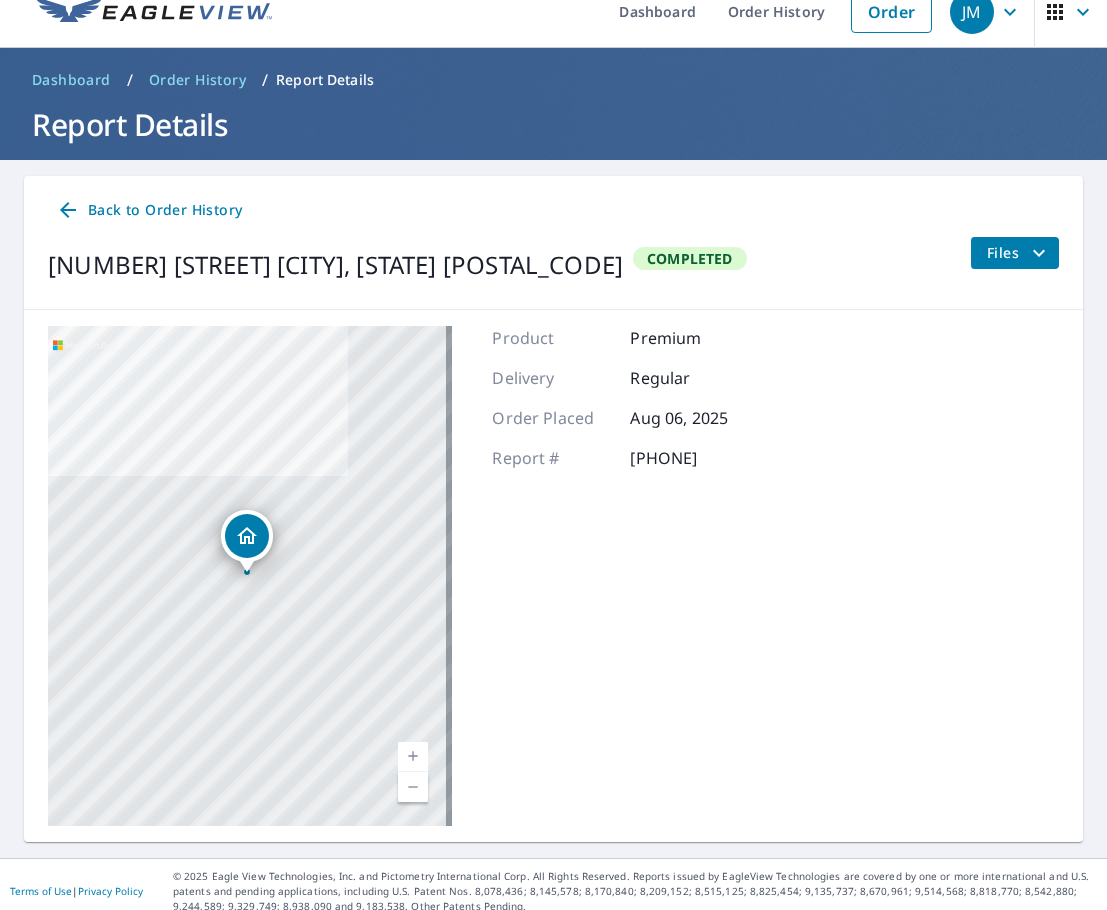 scroll, scrollTop: 39, scrollLeft: 0, axis: vertical 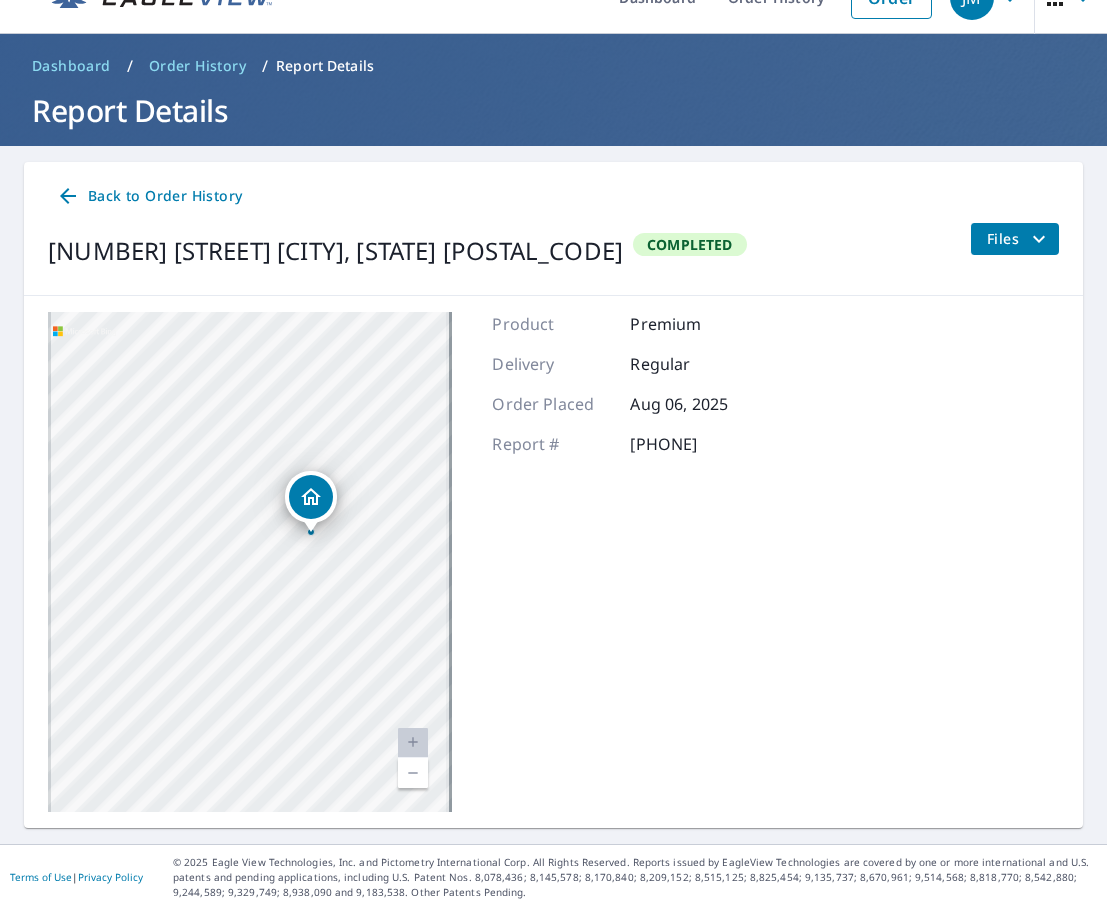 drag, startPoint x: 270, startPoint y: 554, endPoint x: 435, endPoint y: 518, distance: 168.88162 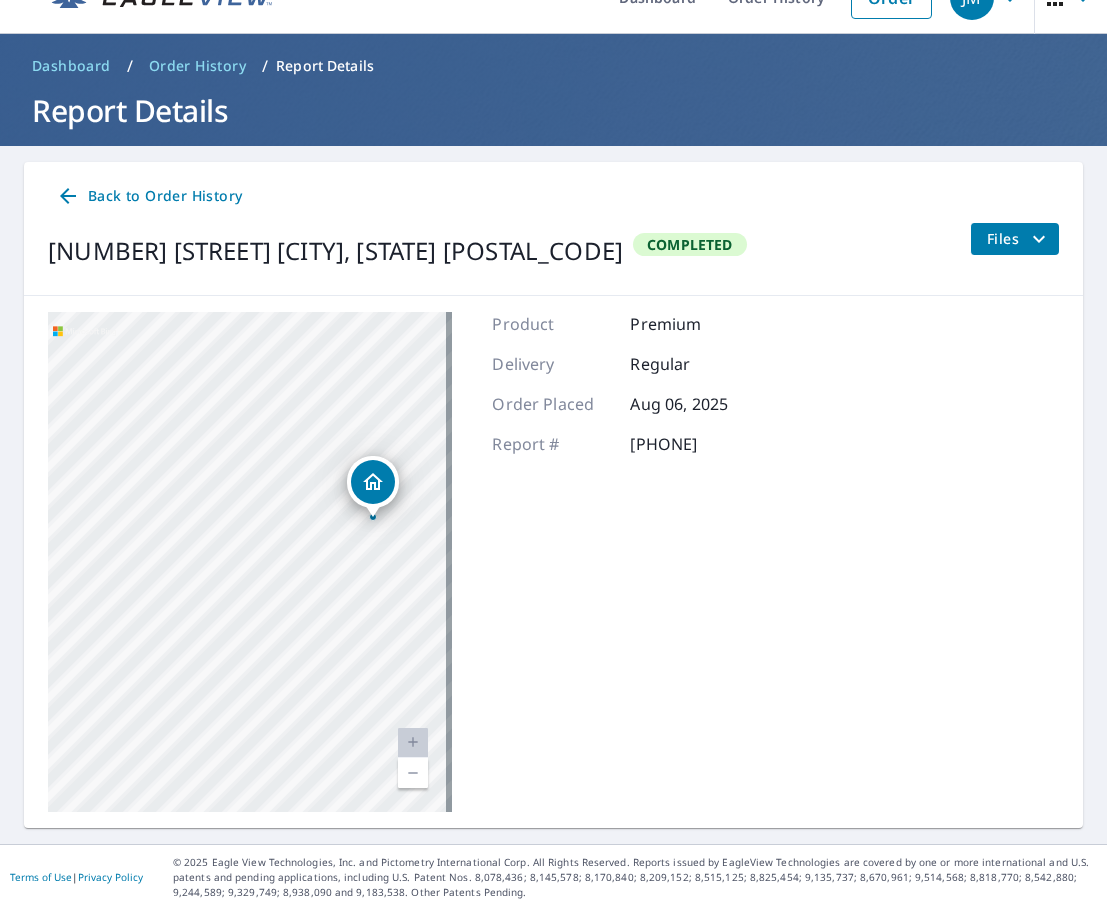 drag, startPoint x: 306, startPoint y: 543, endPoint x: 359, endPoint y: 533, distance: 53.935146 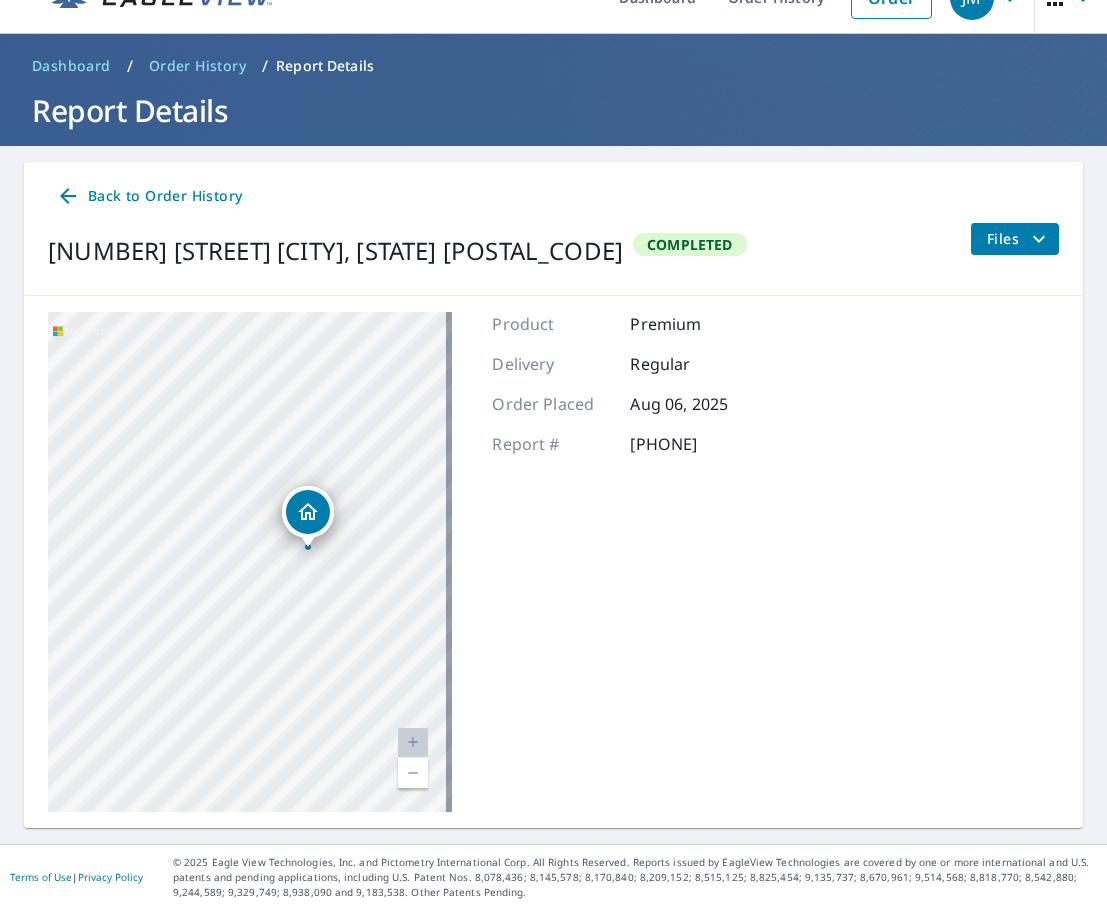 drag, startPoint x: 369, startPoint y: 493, endPoint x: 304, endPoint y: 523, distance: 71.5891 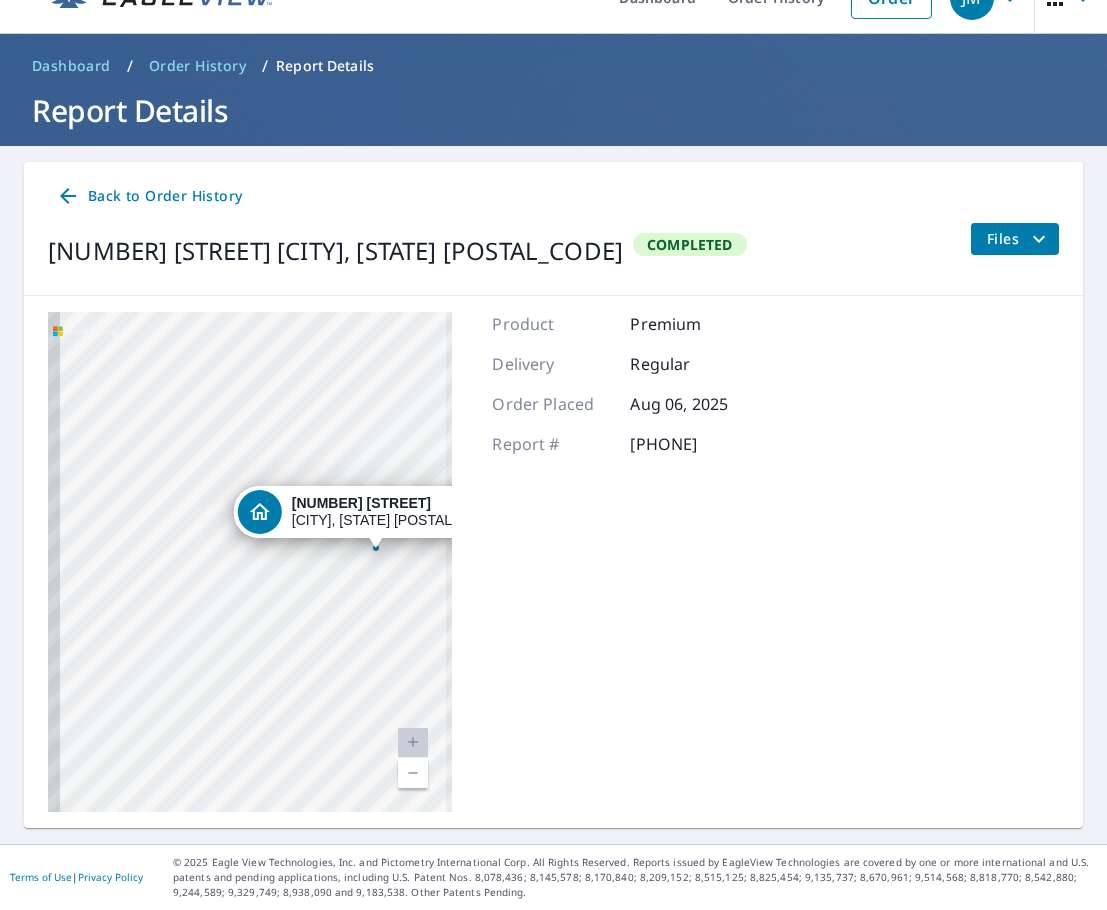 drag, startPoint x: 244, startPoint y: 556, endPoint x: 390, endPoint y: 534, distance: 147.64822 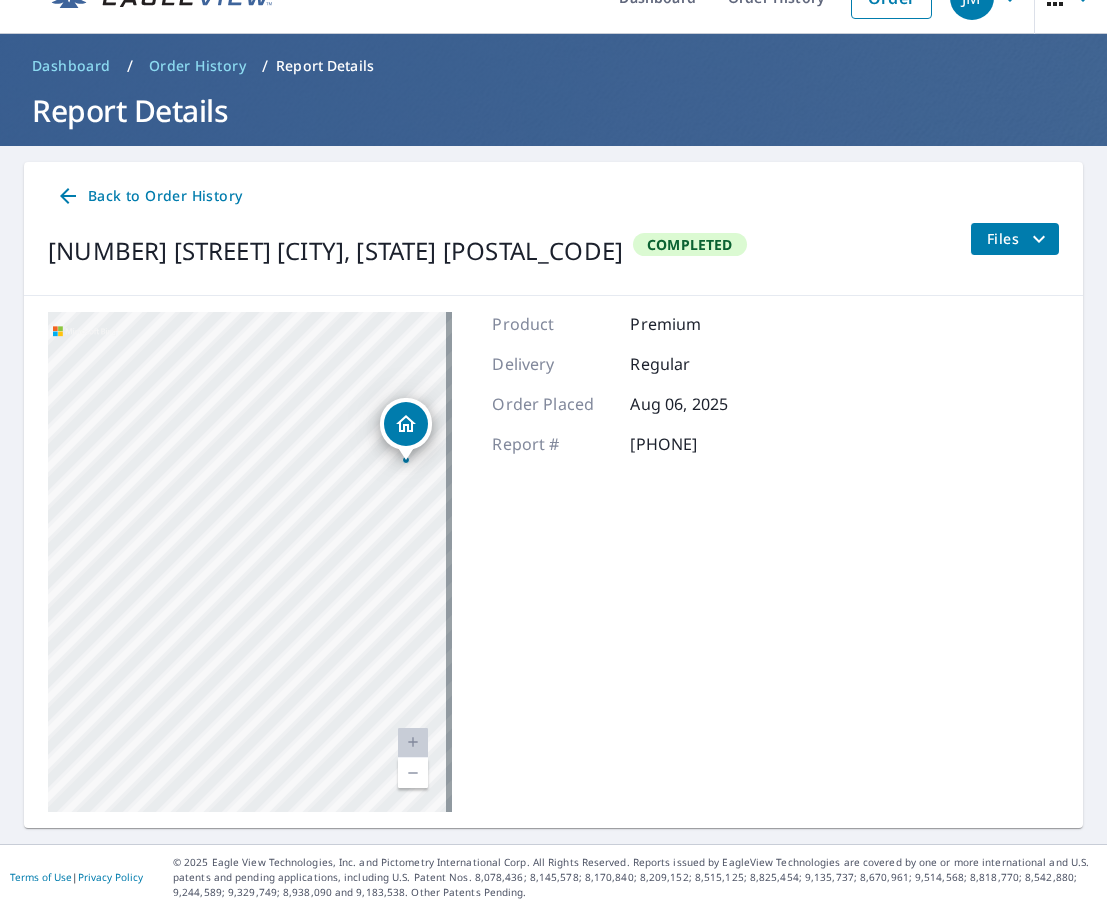 drag, startPoint x: 238, startPoint y: 524, endPoint x: 397, endPoint y: 426, distance: 186.77527 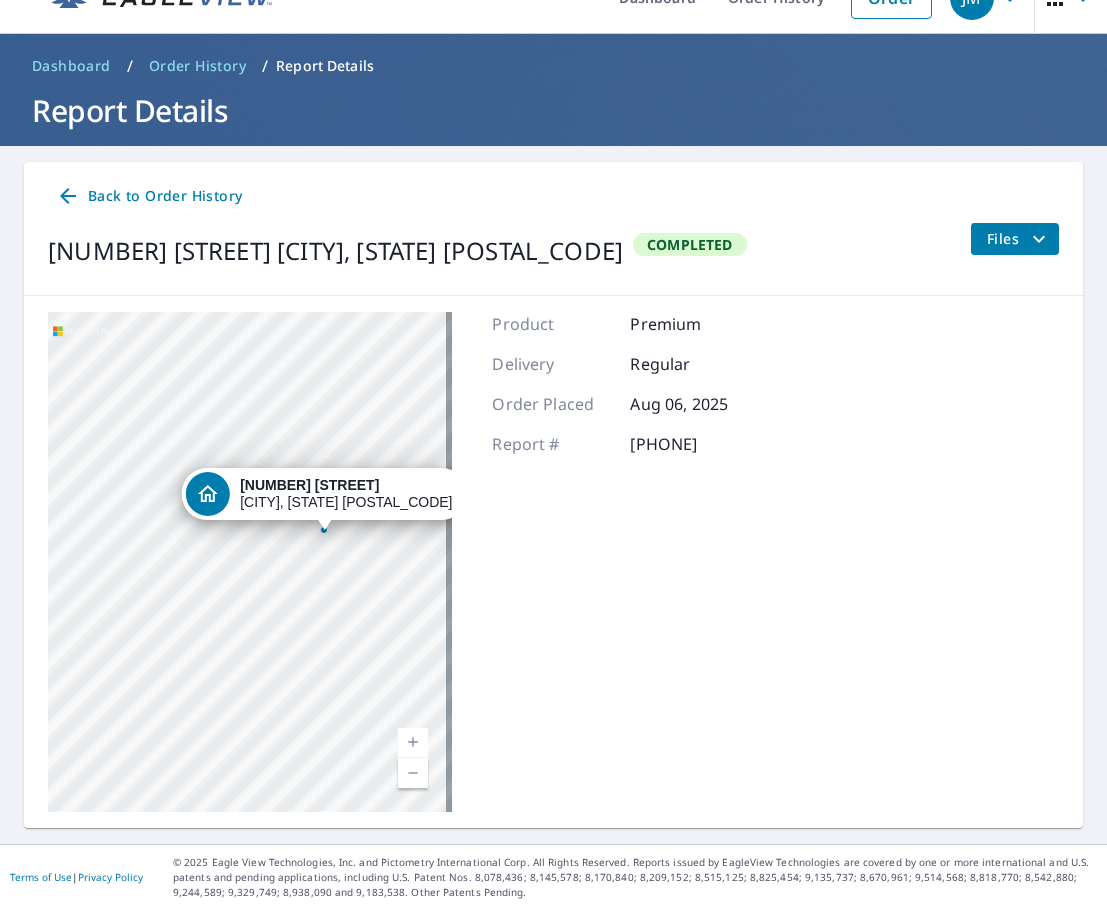 click on "[NUMBER] [STREET] [CITY], [STATE] [POSTAL_CODE]" at bounding box center (346, 494) 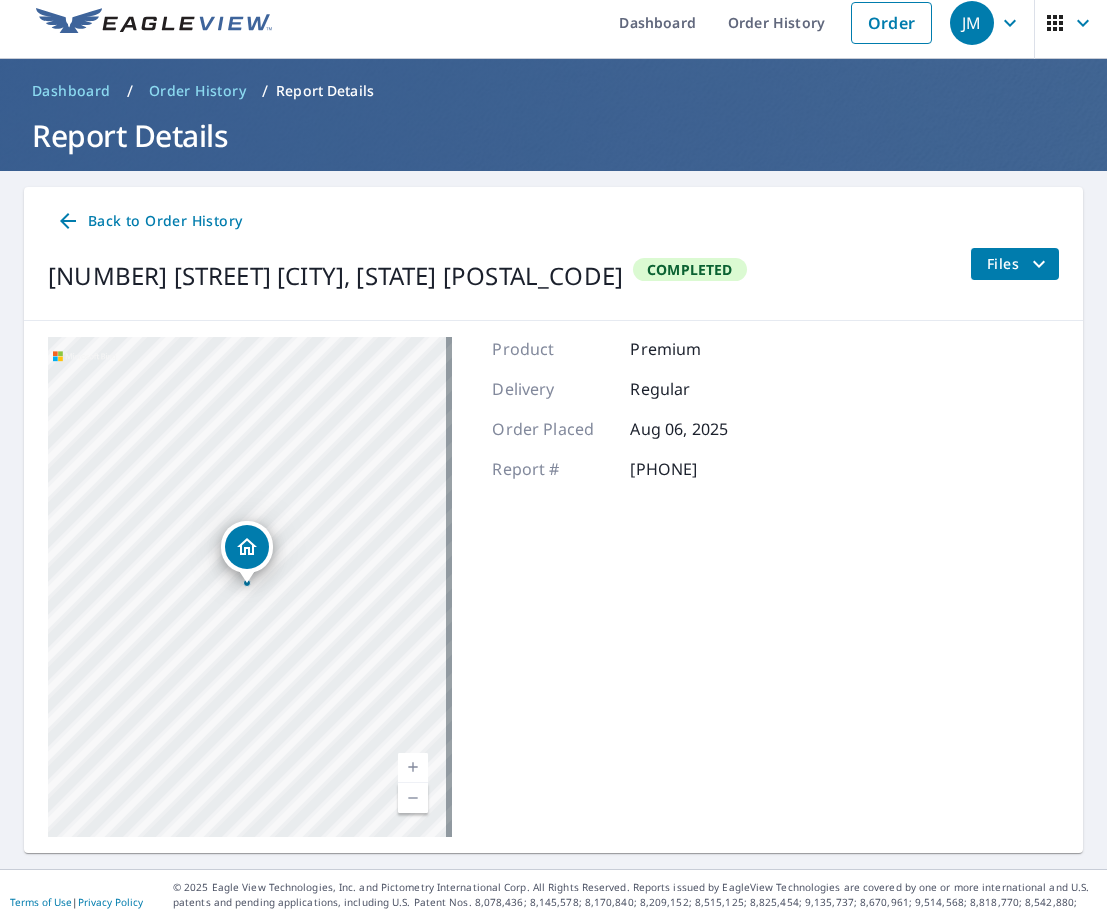 scroll, scrollTop: 0, scrollLeft: 0, axis: both 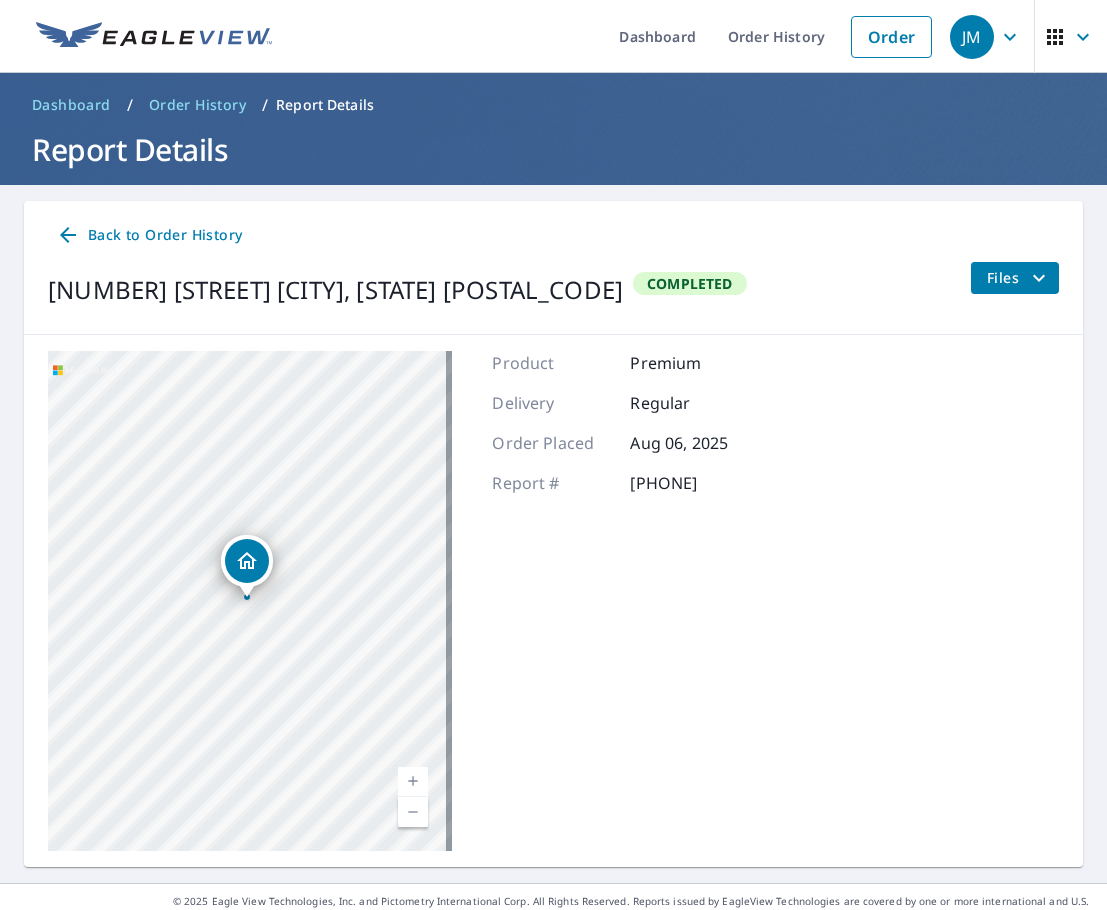 click on "Files" at bounding box center [1019, 278] 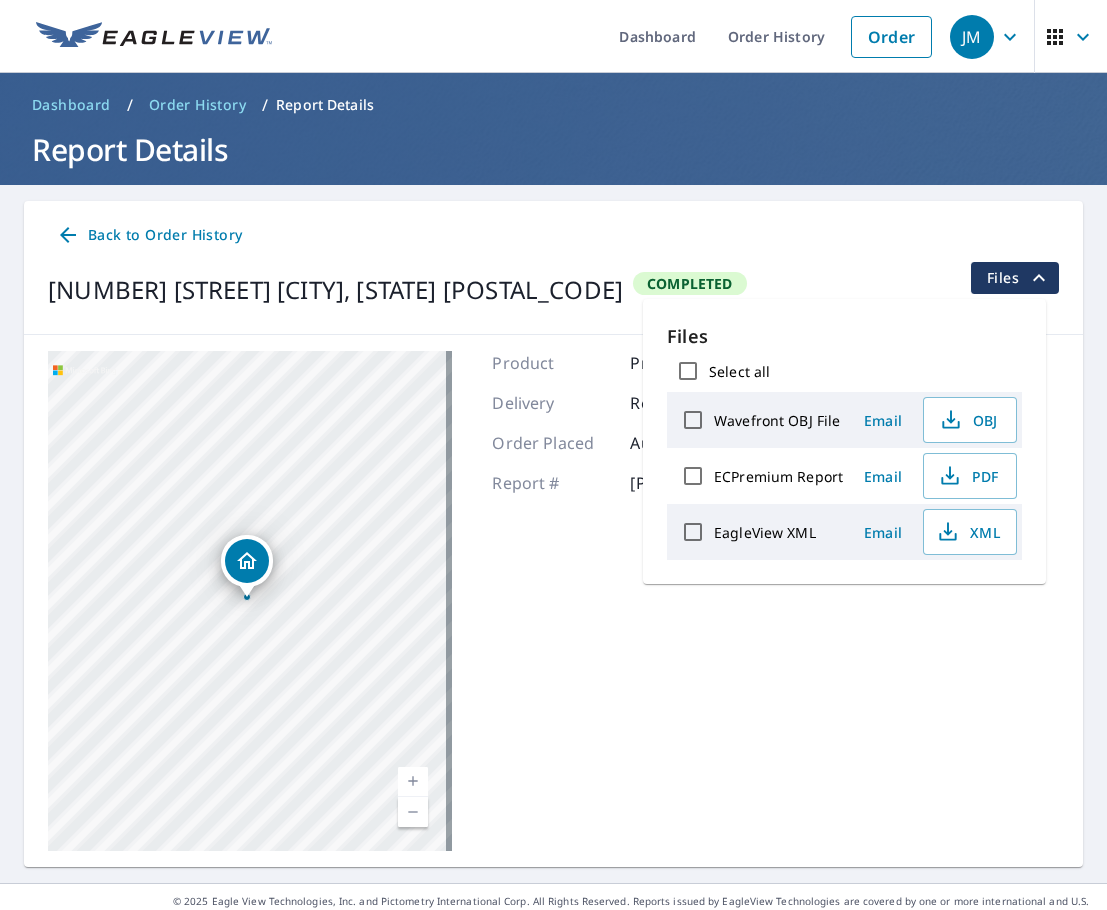 click on "Files" at bounding box center [844, 336] 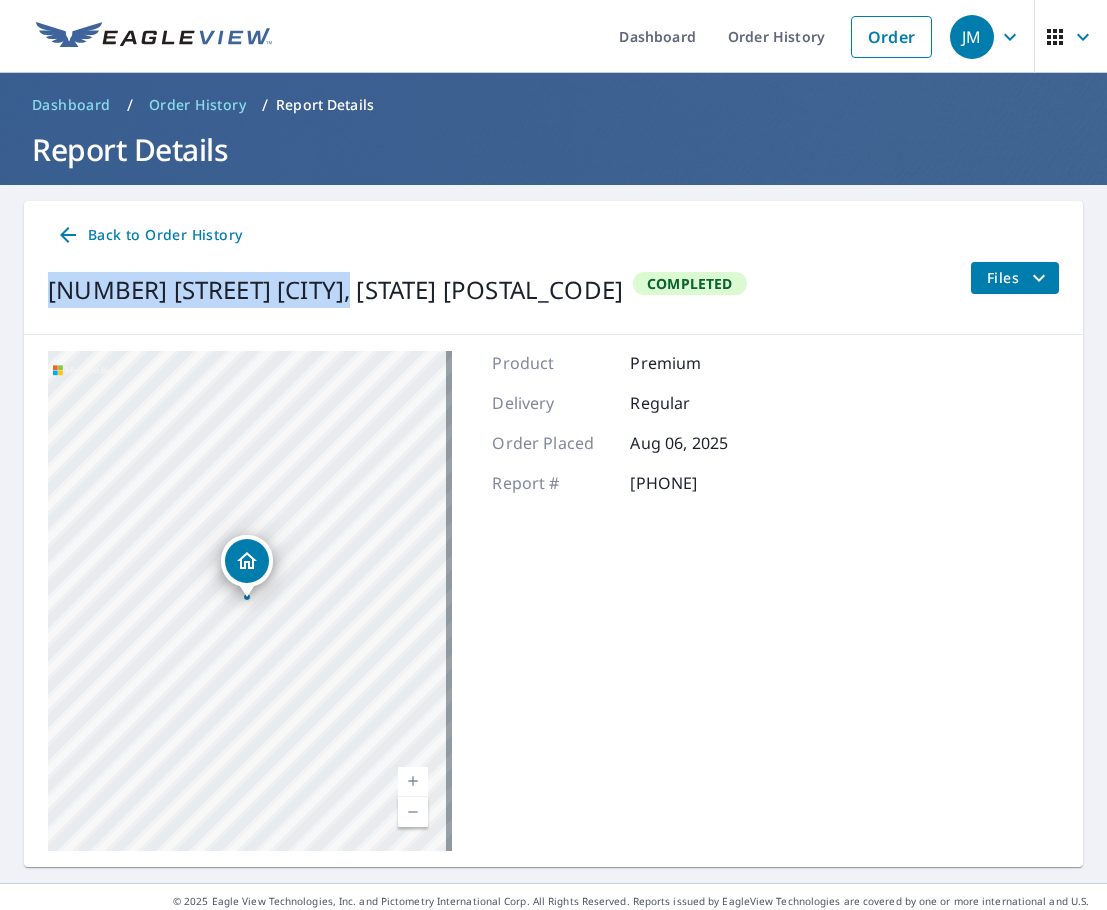 drag, startPoint x: 355, startPoint y: 293, endPoint x: 0, endPoint y: 297, distance: 355.02252 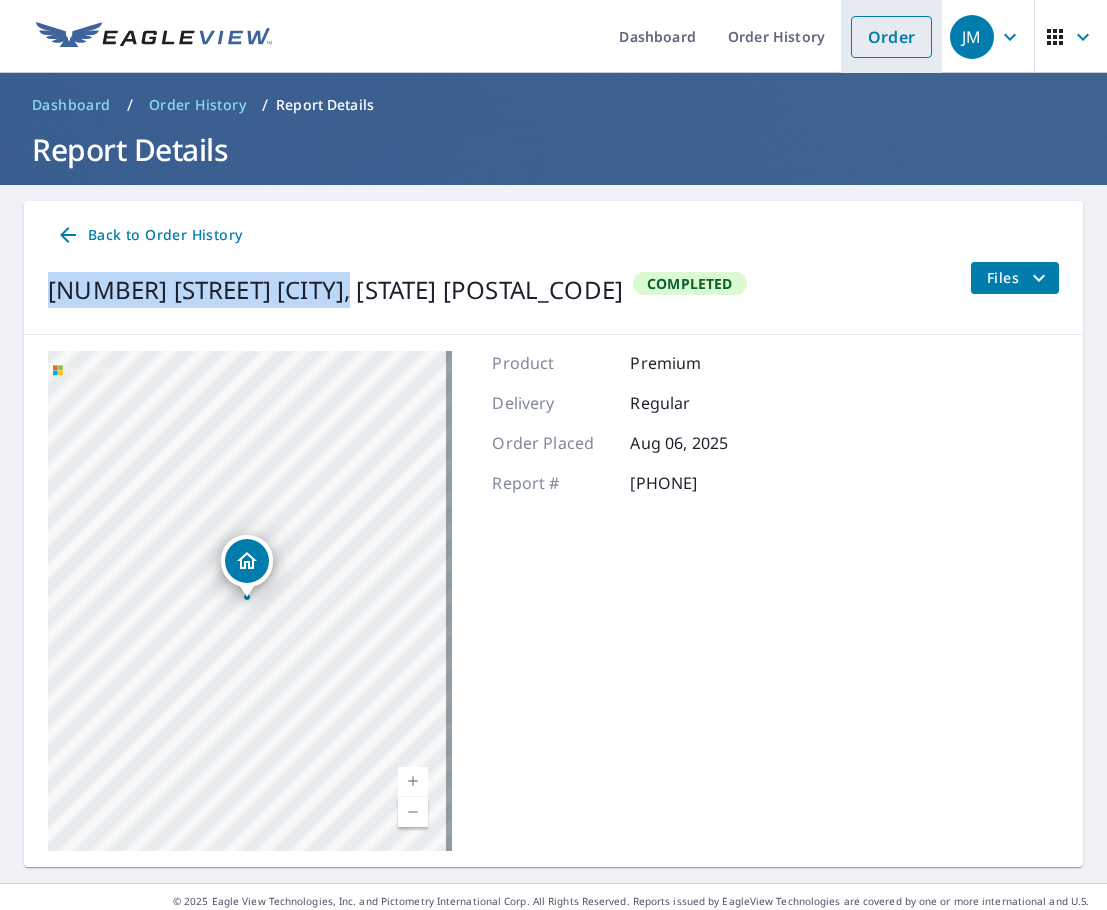 click on "Order" at bounding box center (891, 37) 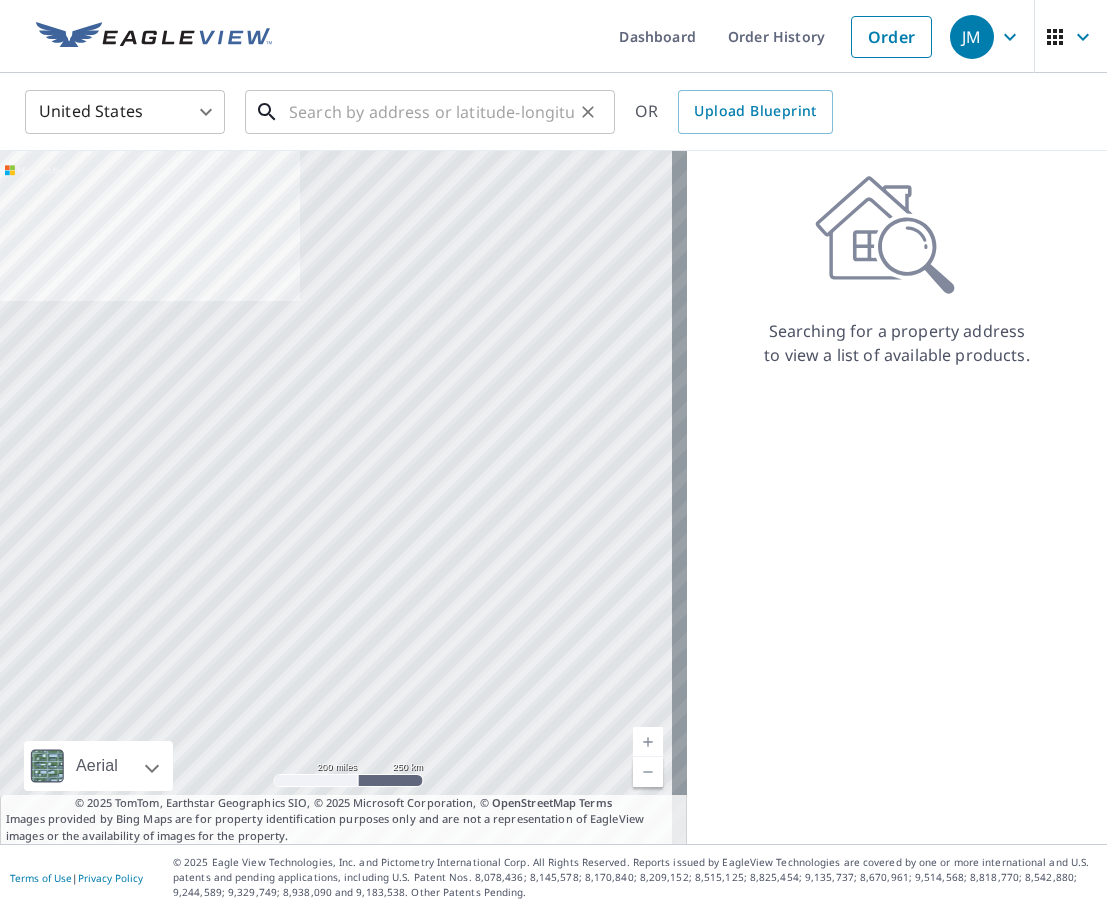 click at bounding box center (431, 112) 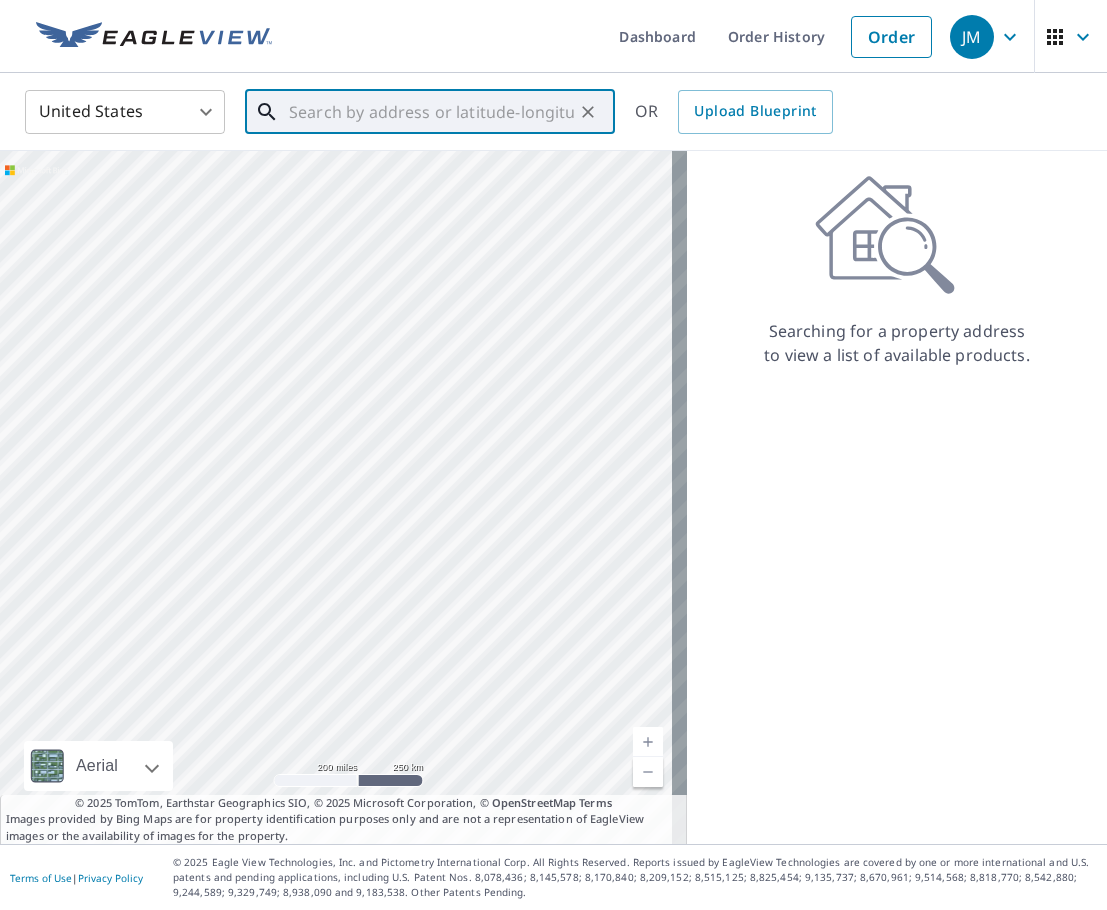 paste on "[NUMBER] [STREET] [CITY]" 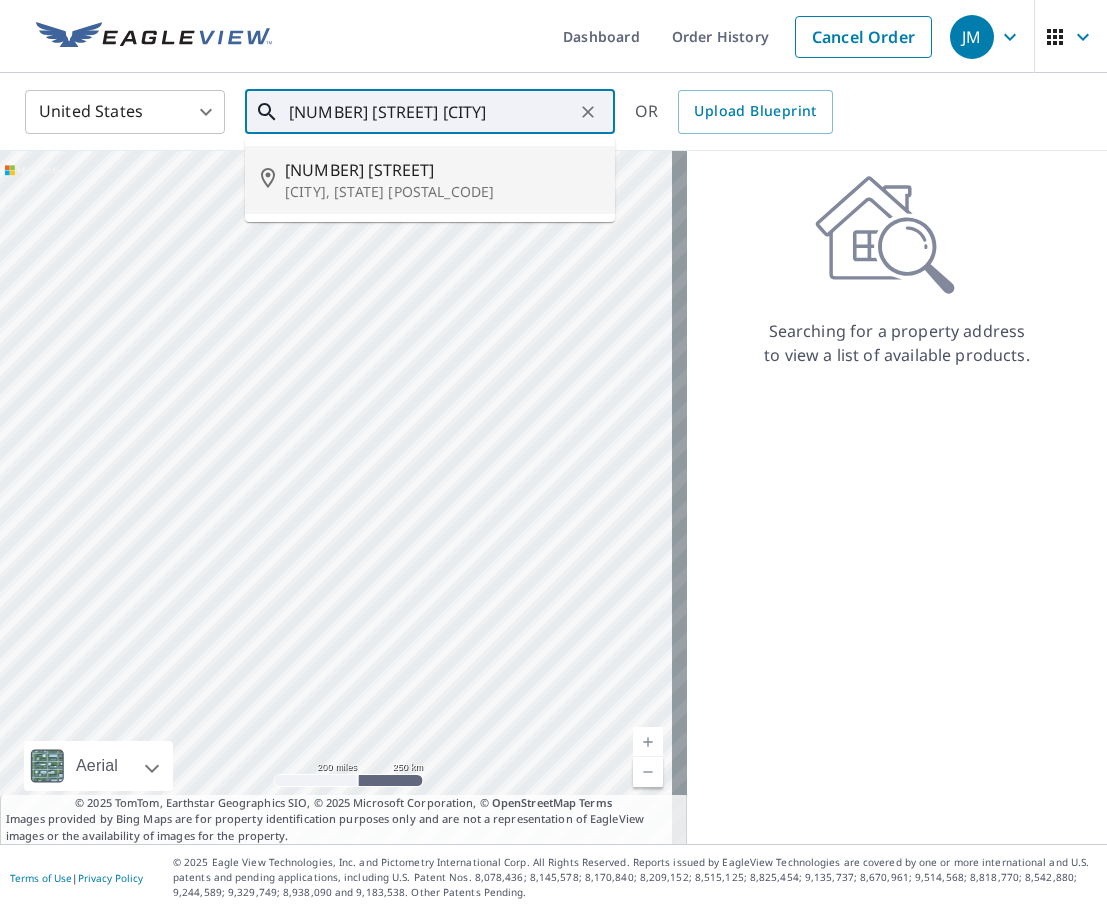 click on "[NUMBER] [STREET]" at bounding box center [442, 170] 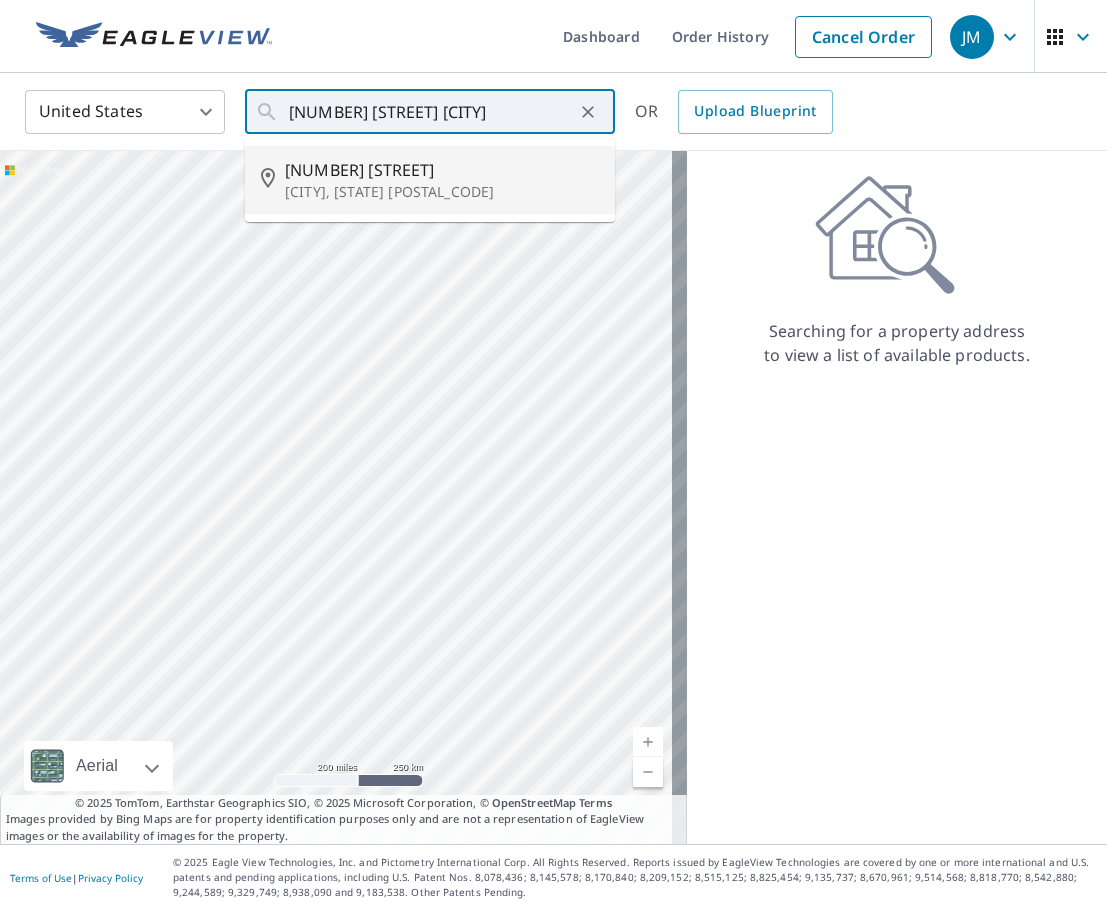 type on "[NUMBER] [STREET] [CITY], [STATE] [POSTAL_CODE]" 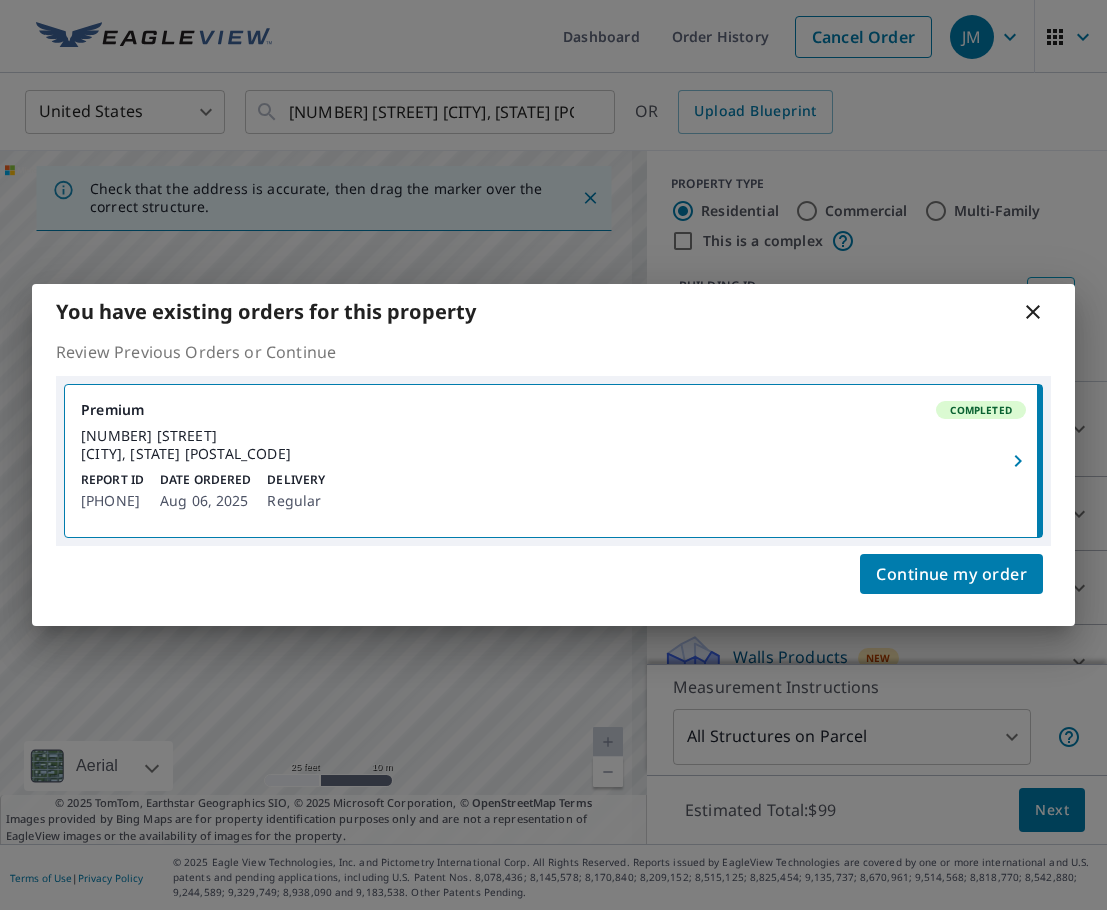 click 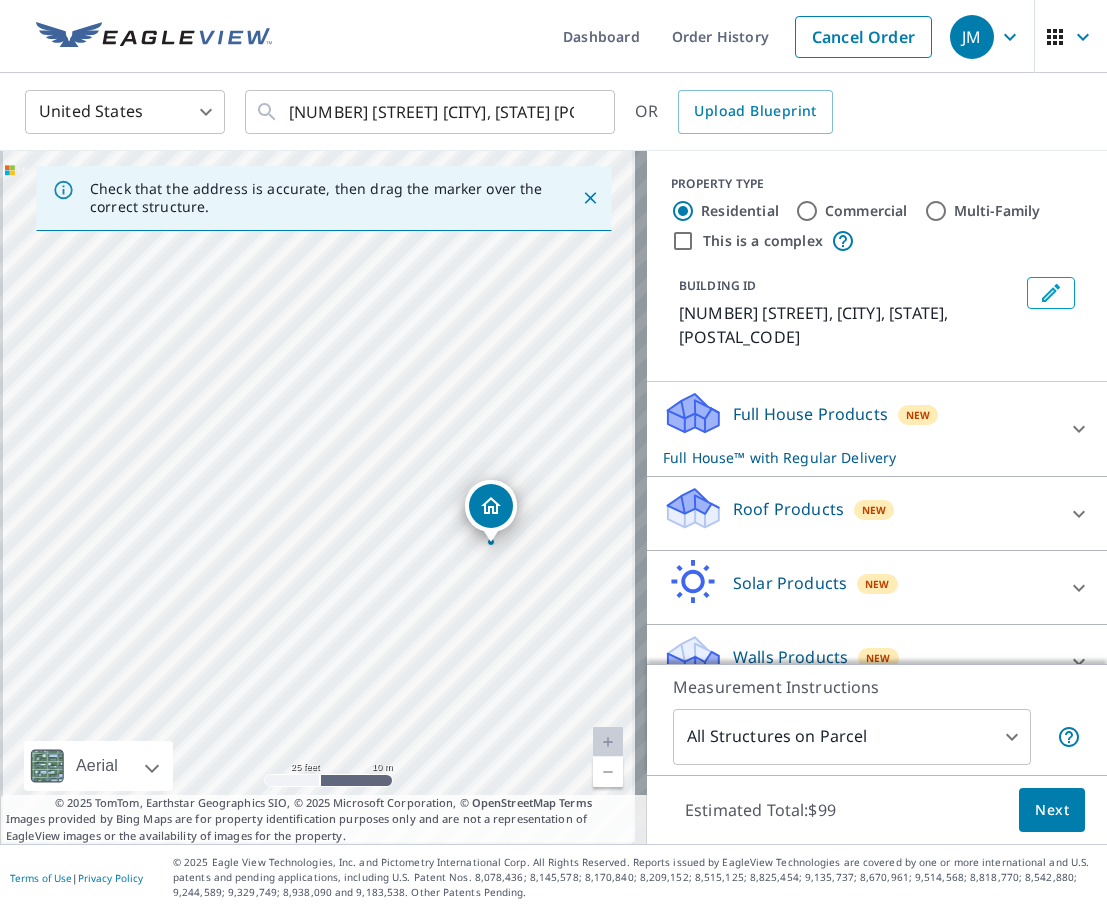 drag, startPoint x: 347, startPoint y: 573, endPoint x: 558, endPoint y: 614, distance: 214.9465 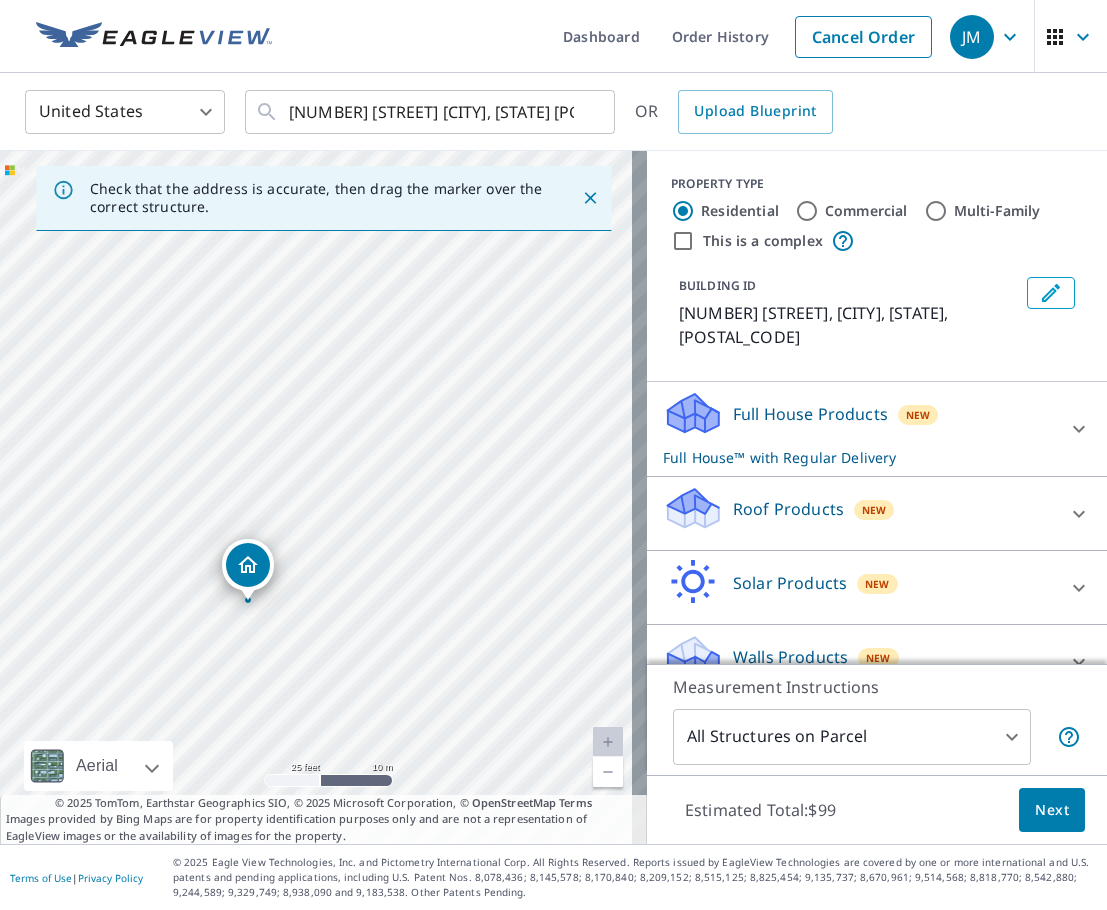 drag, startPoint x: 484, startPoint y: 504, endPoint x: 238, endPoint y: 565, distance: 253.4502 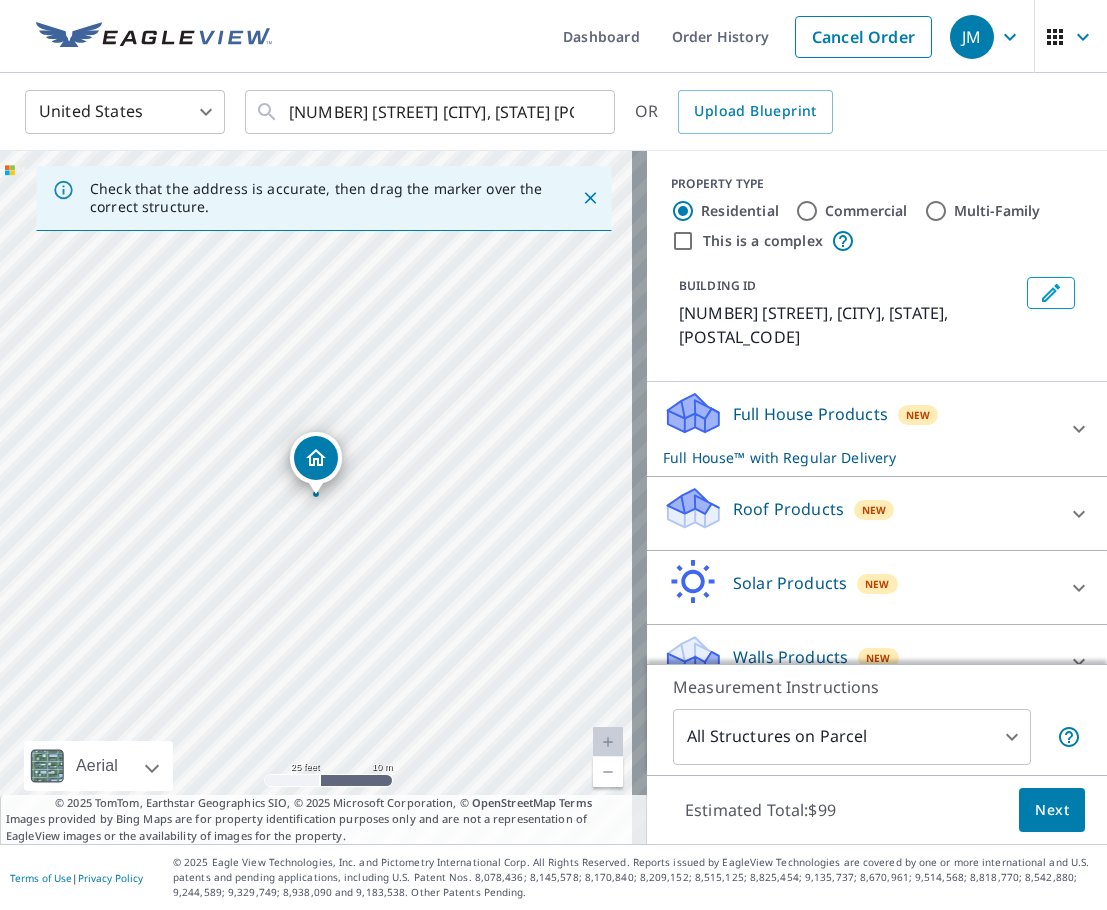 click at bounding box center [1079, 514] 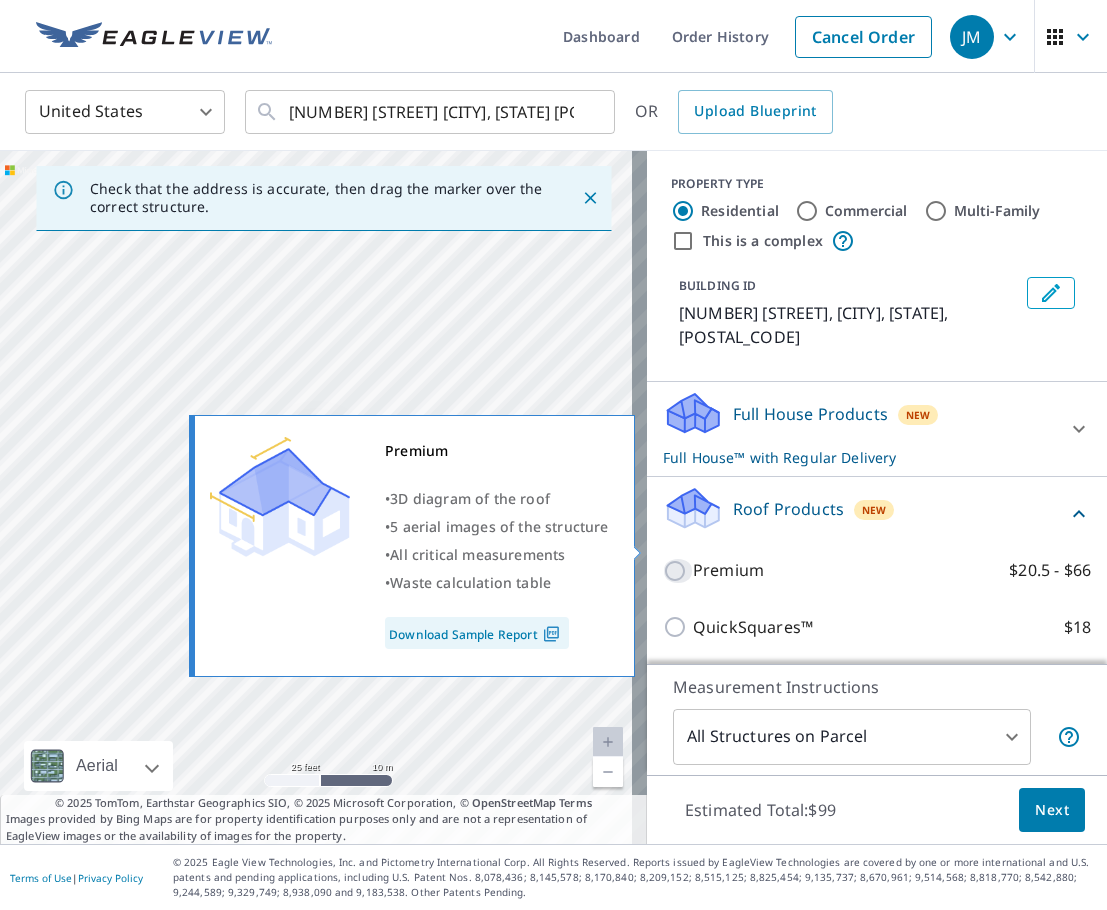 click on "Premium $20.5 - $66" at bounding box center (678, 571) 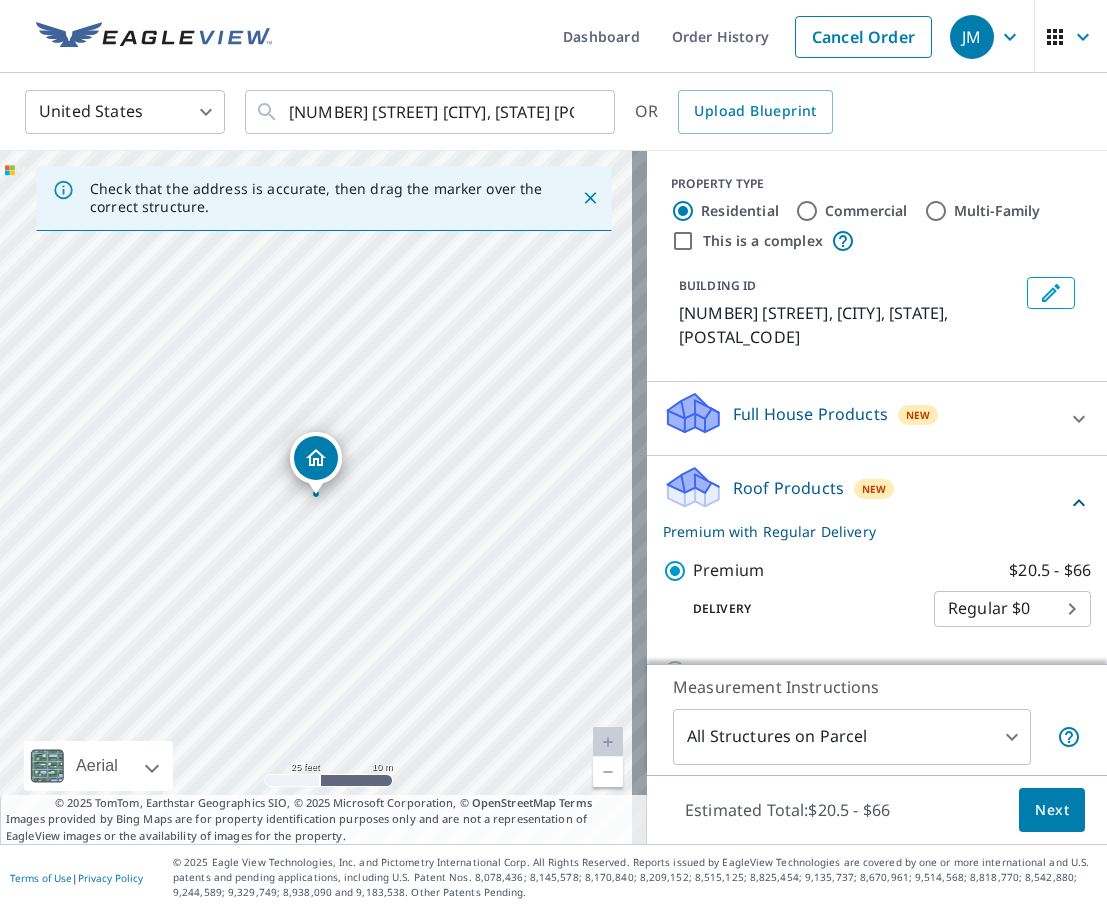 click on "Next" at bounding box center [1052, 810] 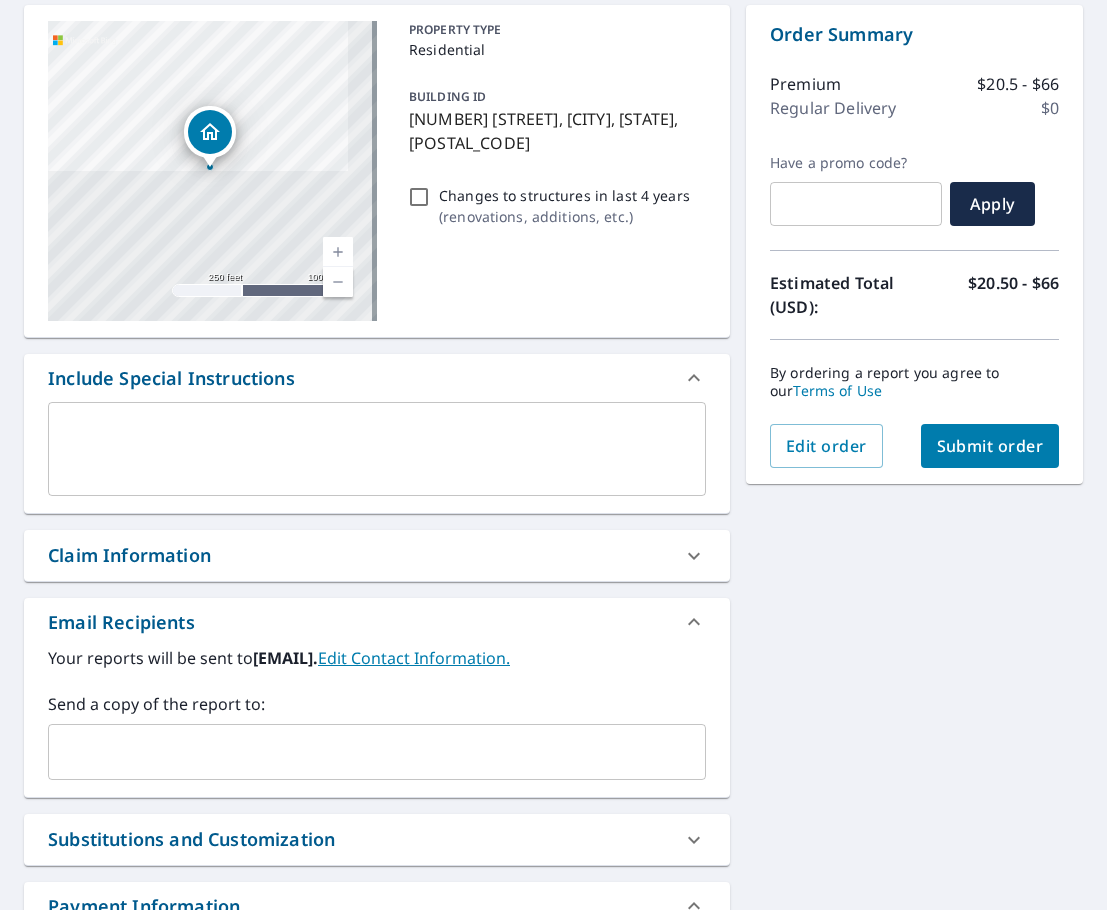 scroll, scrollTop: 200, scrollLeft: 0, axis: vertical 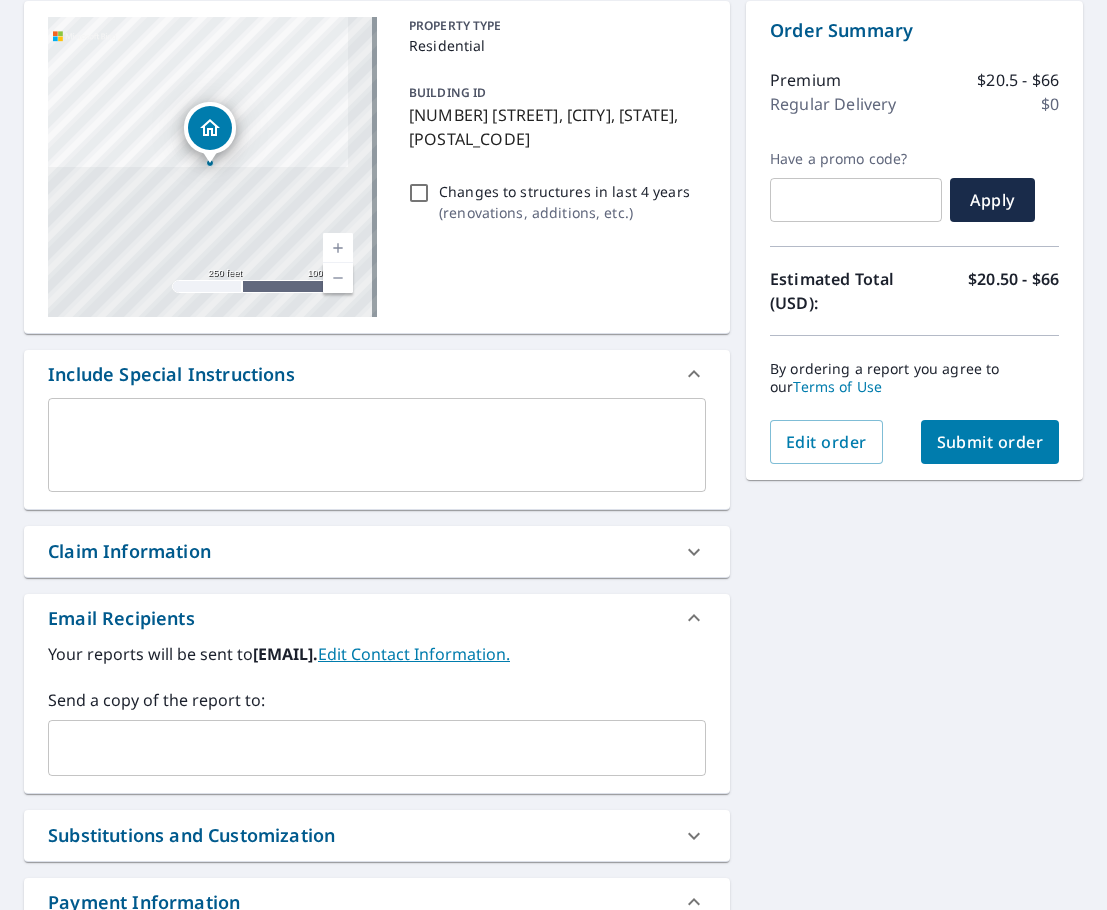 click on "​" at bounding box center (377, 748) 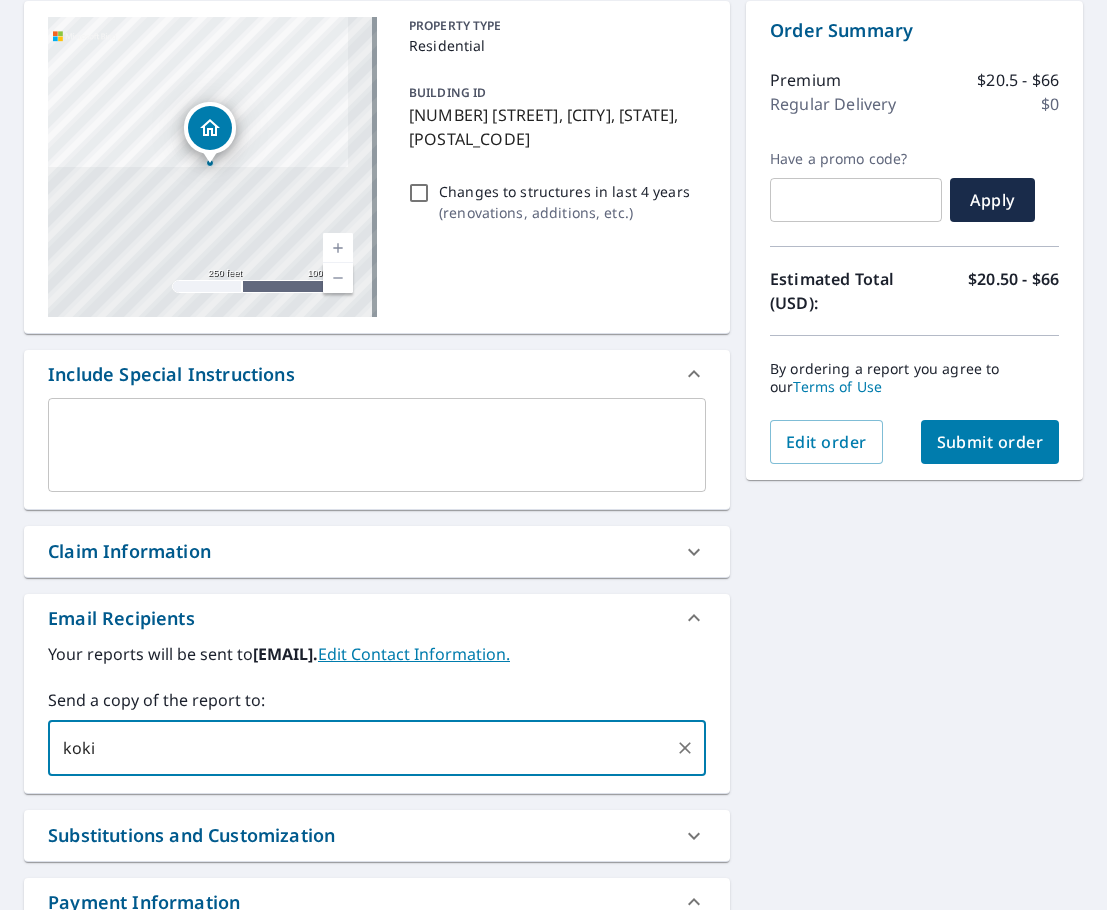 type on "[EMAIL]" 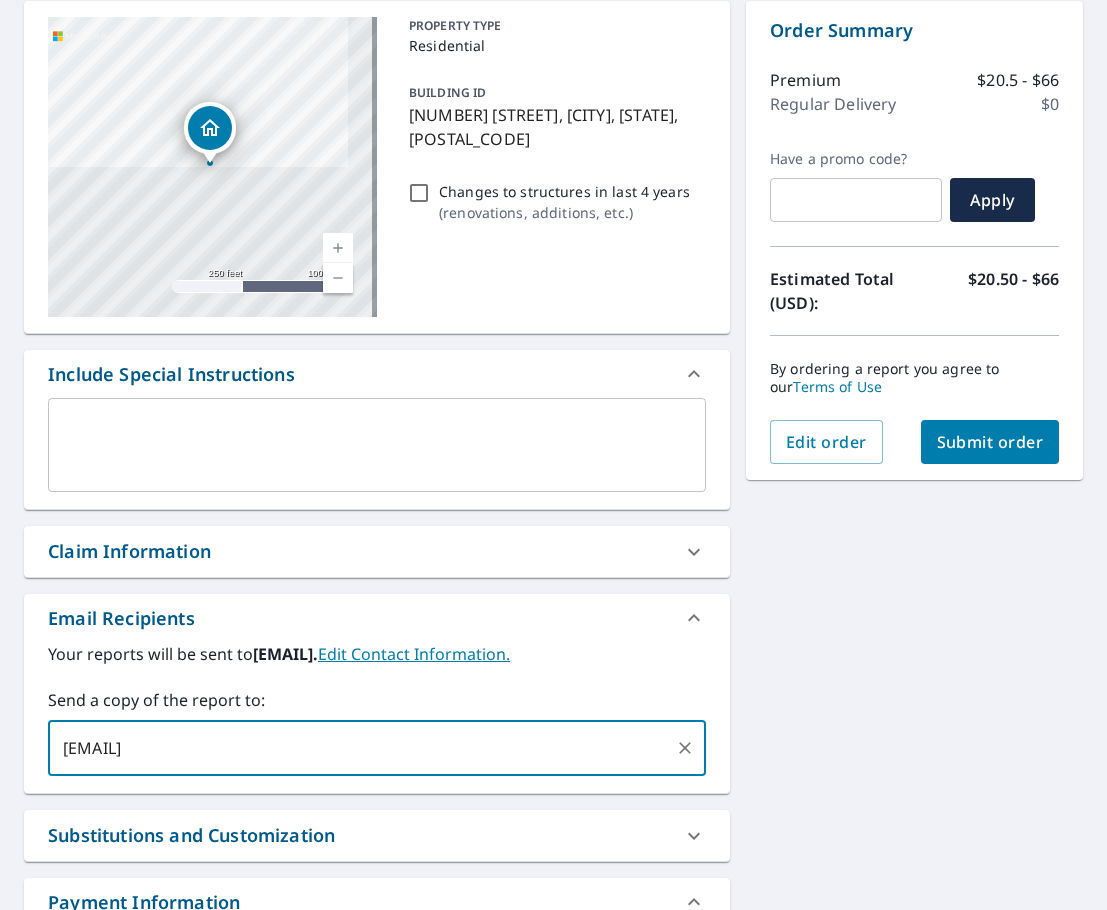 type 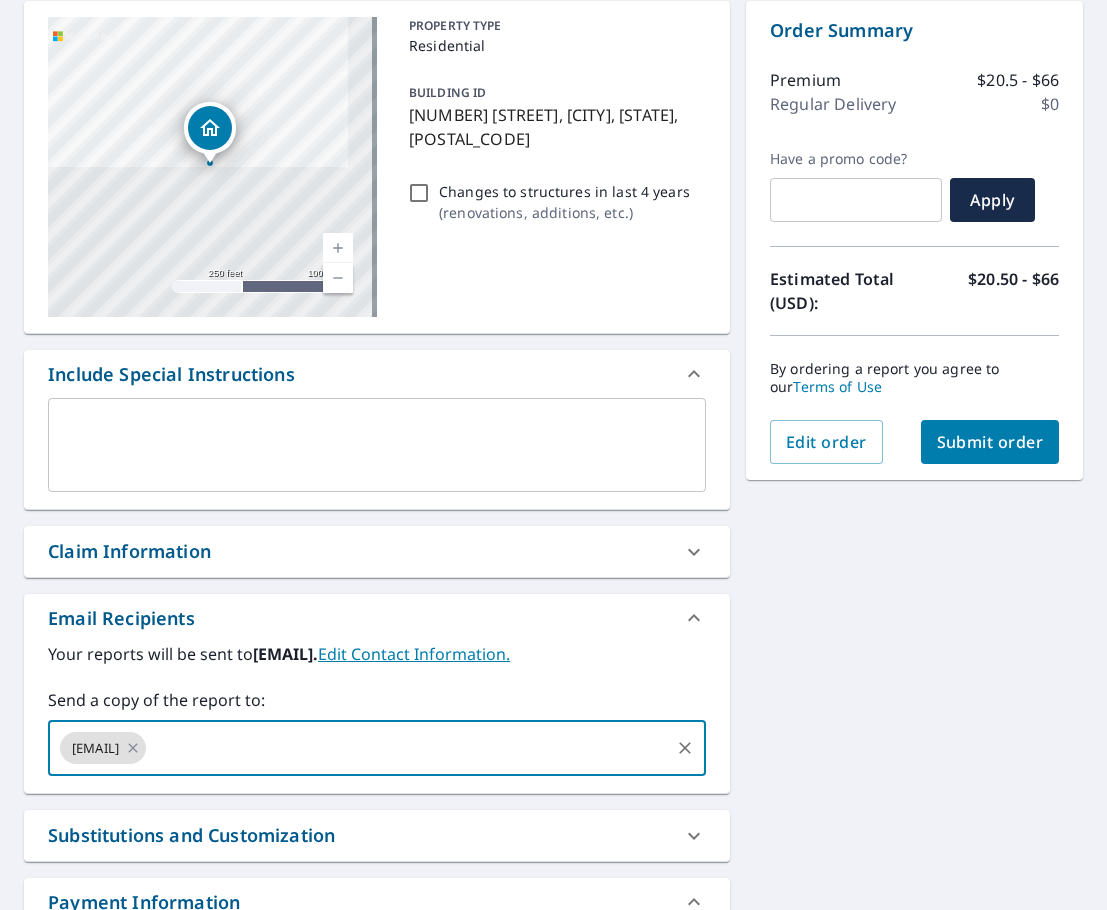 click on "Submit order" at bounding box center [990, 442] 